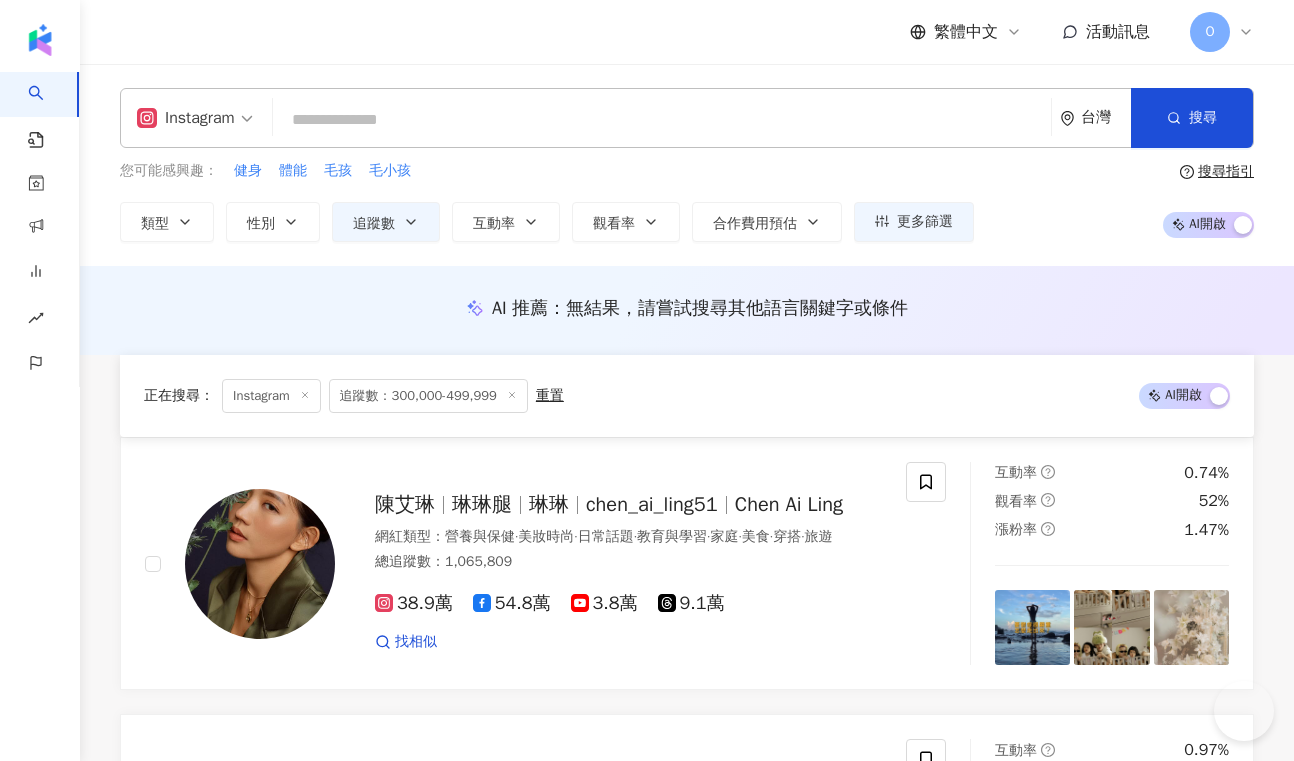 scroll, scrollTop: 2966, scrollLeft: 0, axis: vertical 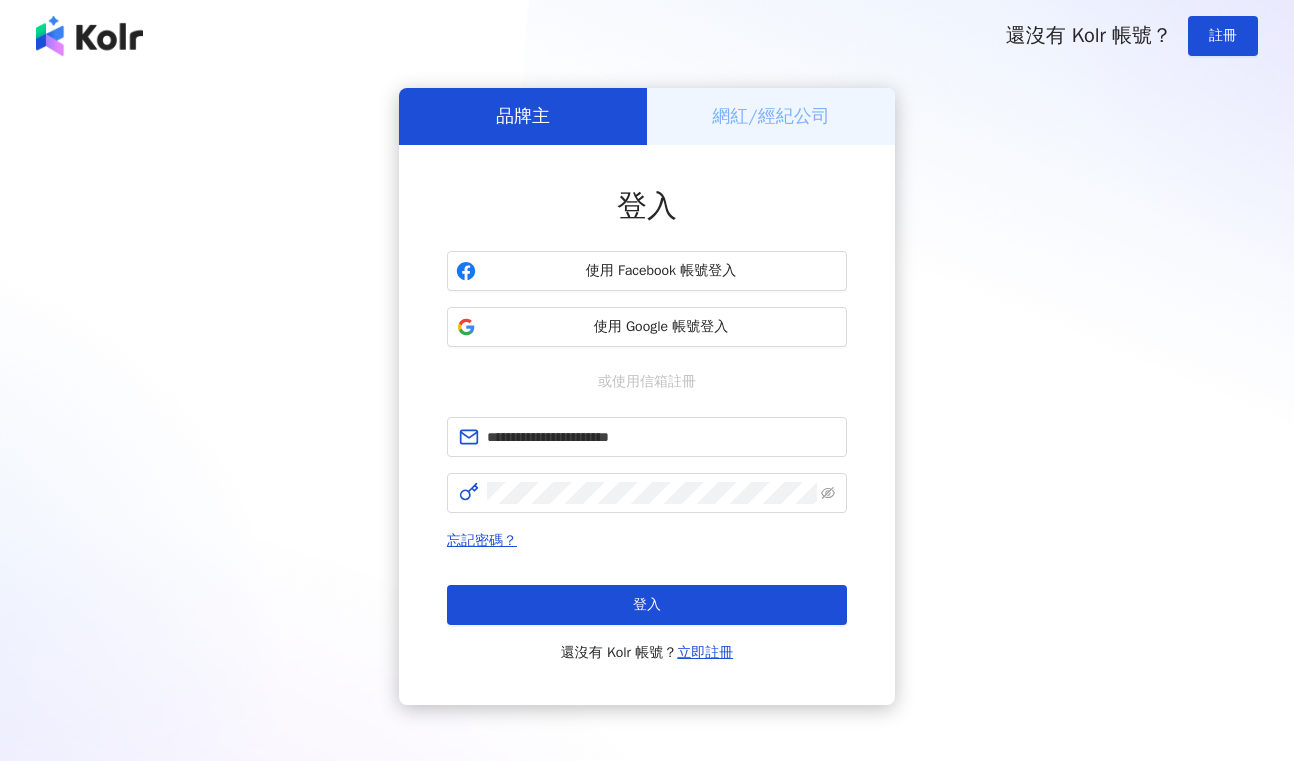 click on "登入" at bounding box center (647, 605) 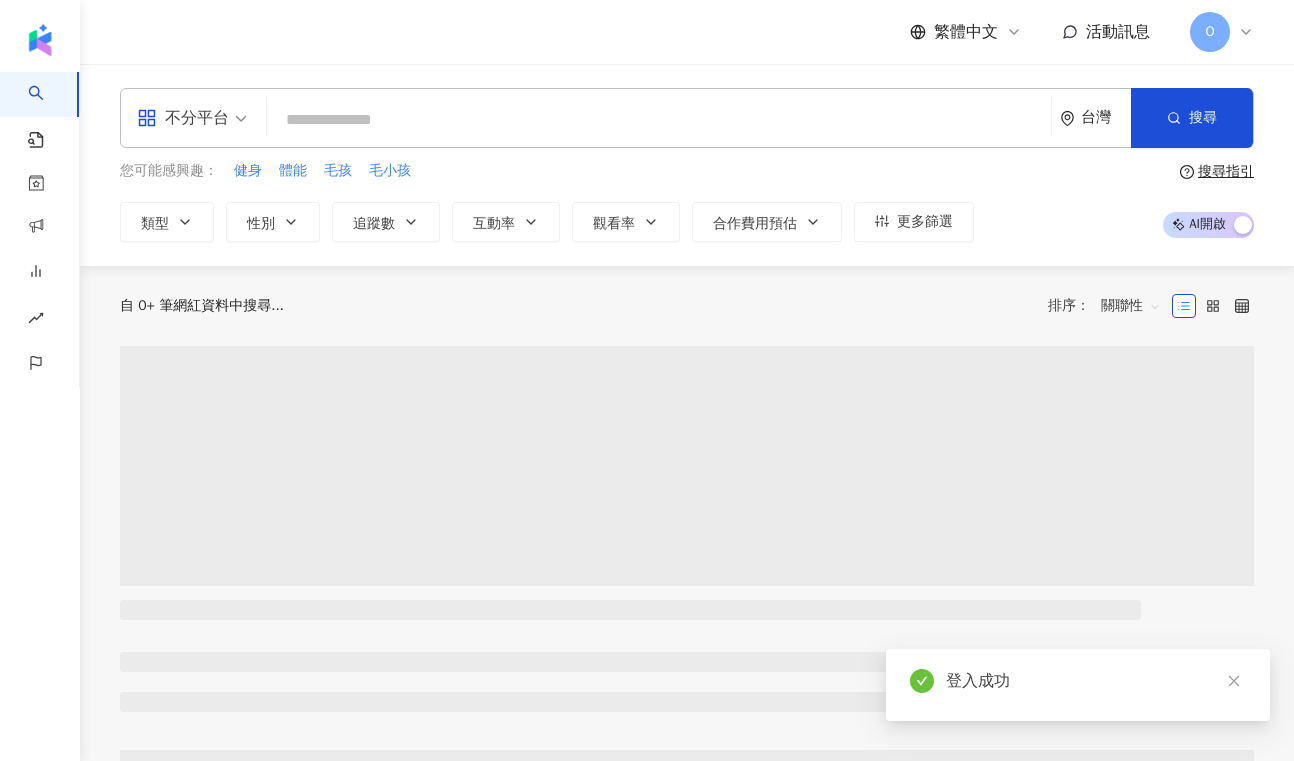 click on "不分平台" at bounding box center (183, 118) 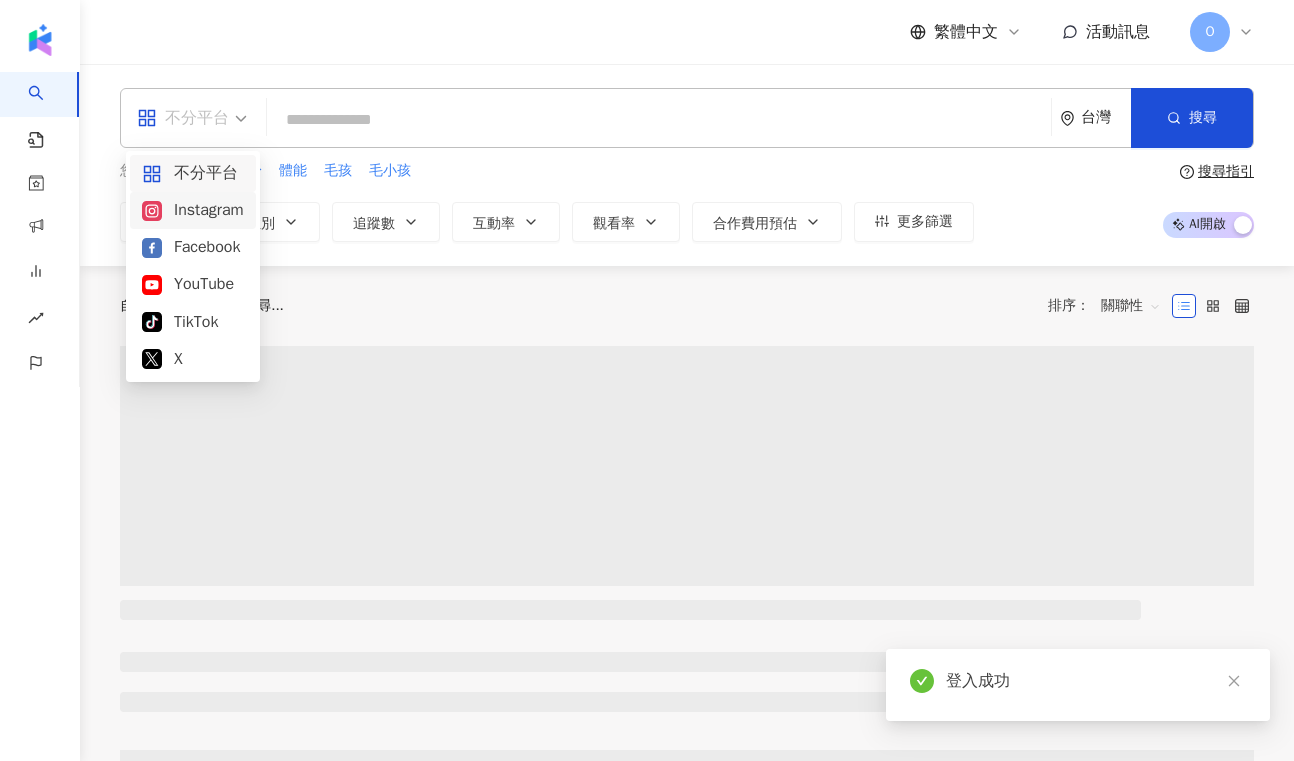 click on "Instagram" at bounding box center [193, 210] 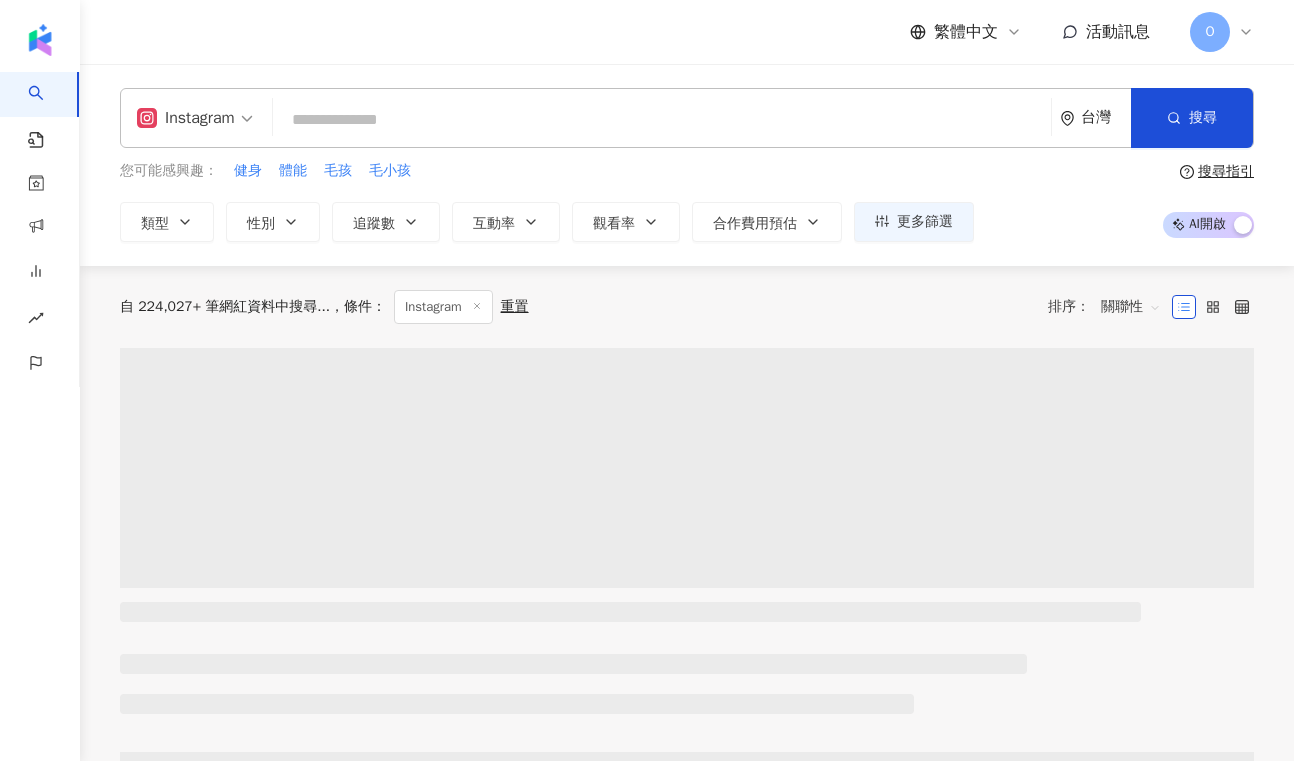 scroll, scrollTop: 0, scrollLeft: 0, axis: both 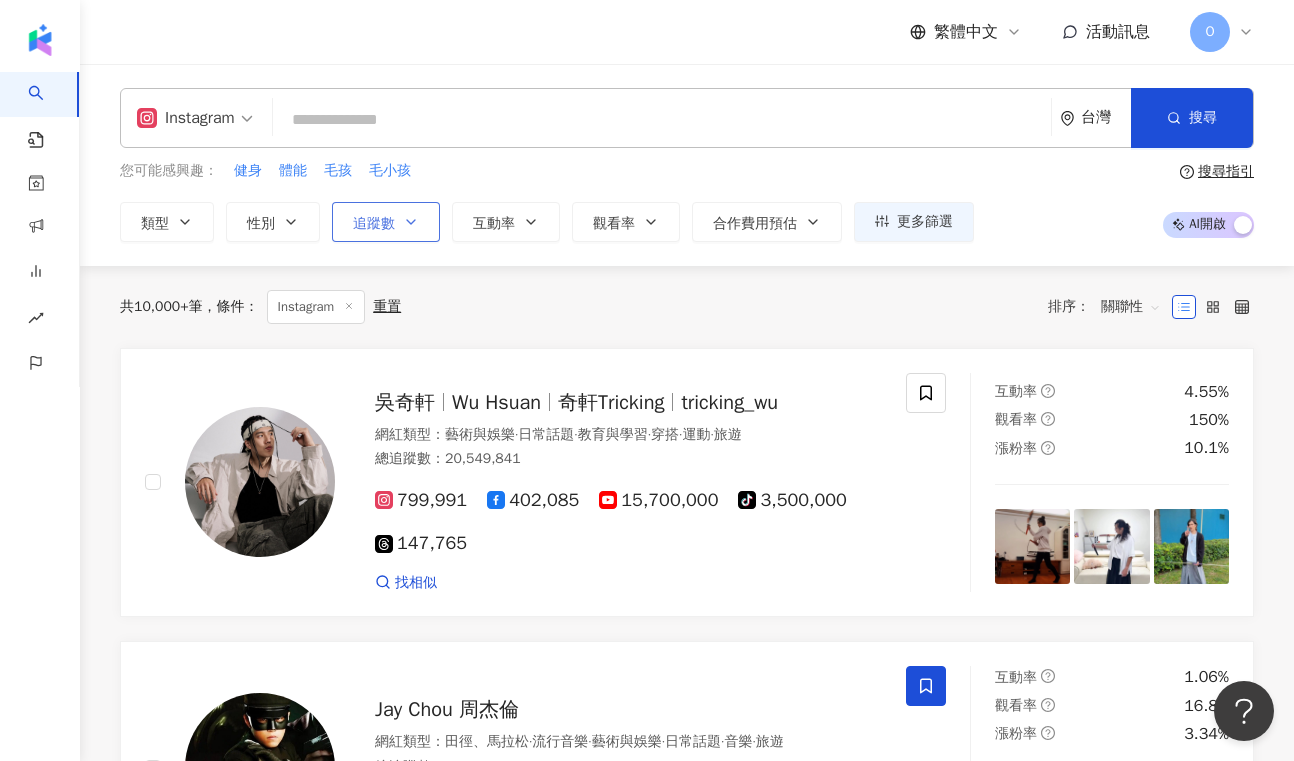 click on "追蹤數" at bounding box center (374, 224) 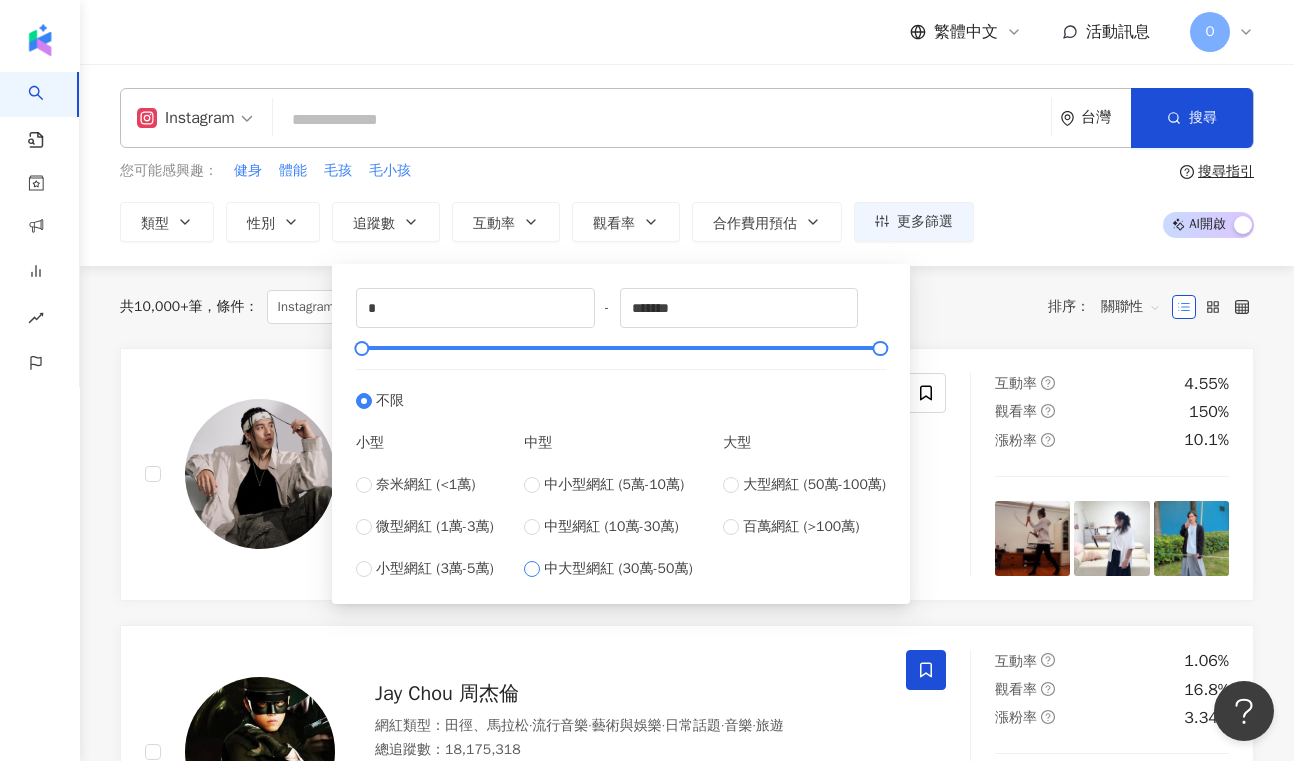 click on "中大型網紅 (30萬-50萬)" at bounding box center [618, 569] 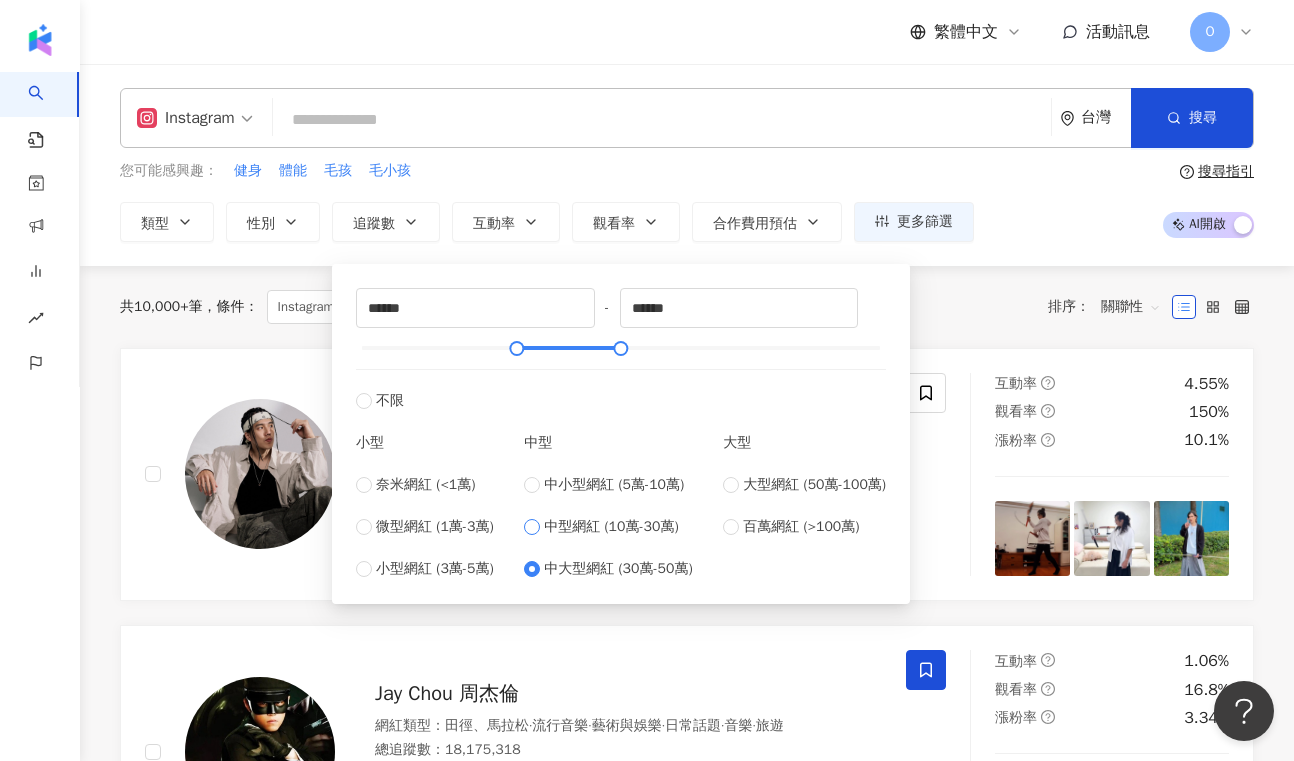 click on "中型網紅 (10萬-30萬)" at bounding box center [611, 527] 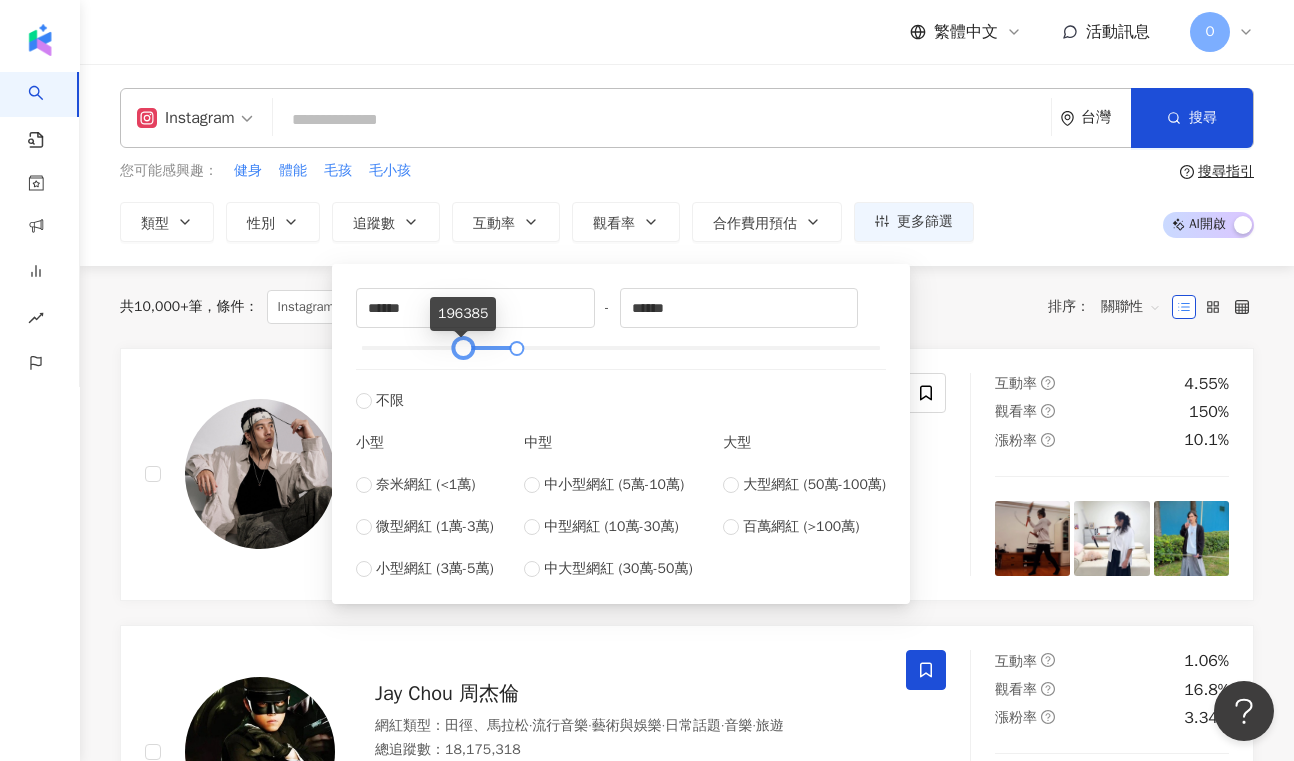 type on "******" 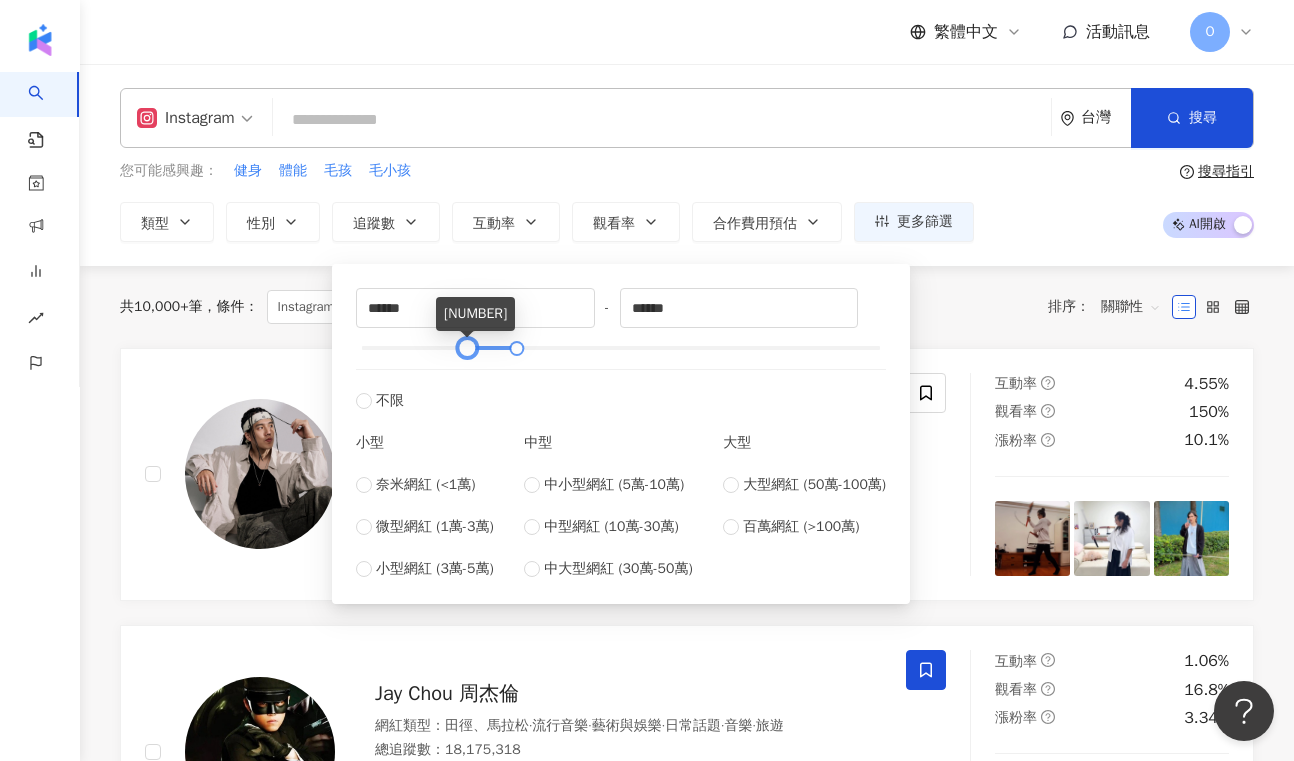 drag, startPoint x: 408, startPoint y: 350, endPoint x: 462, endPoint y: 352, distance: 54.037025 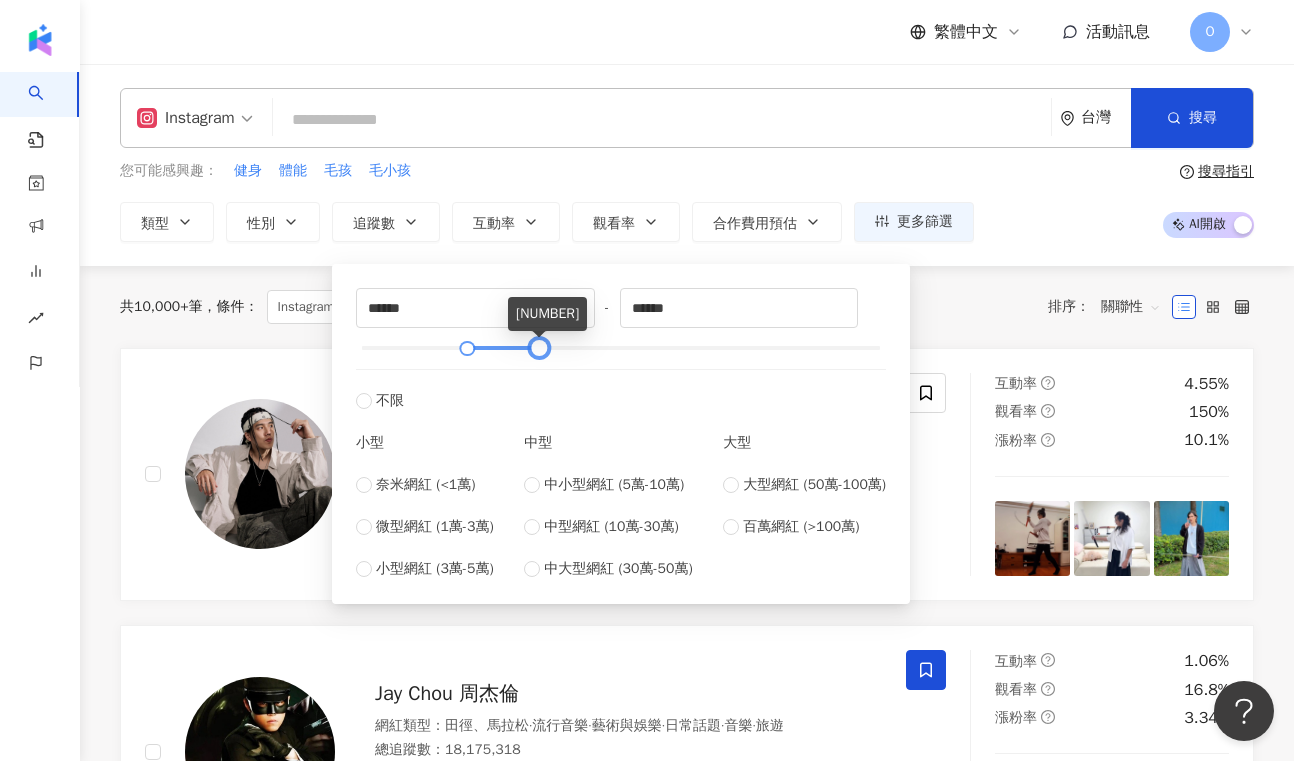type on "******" 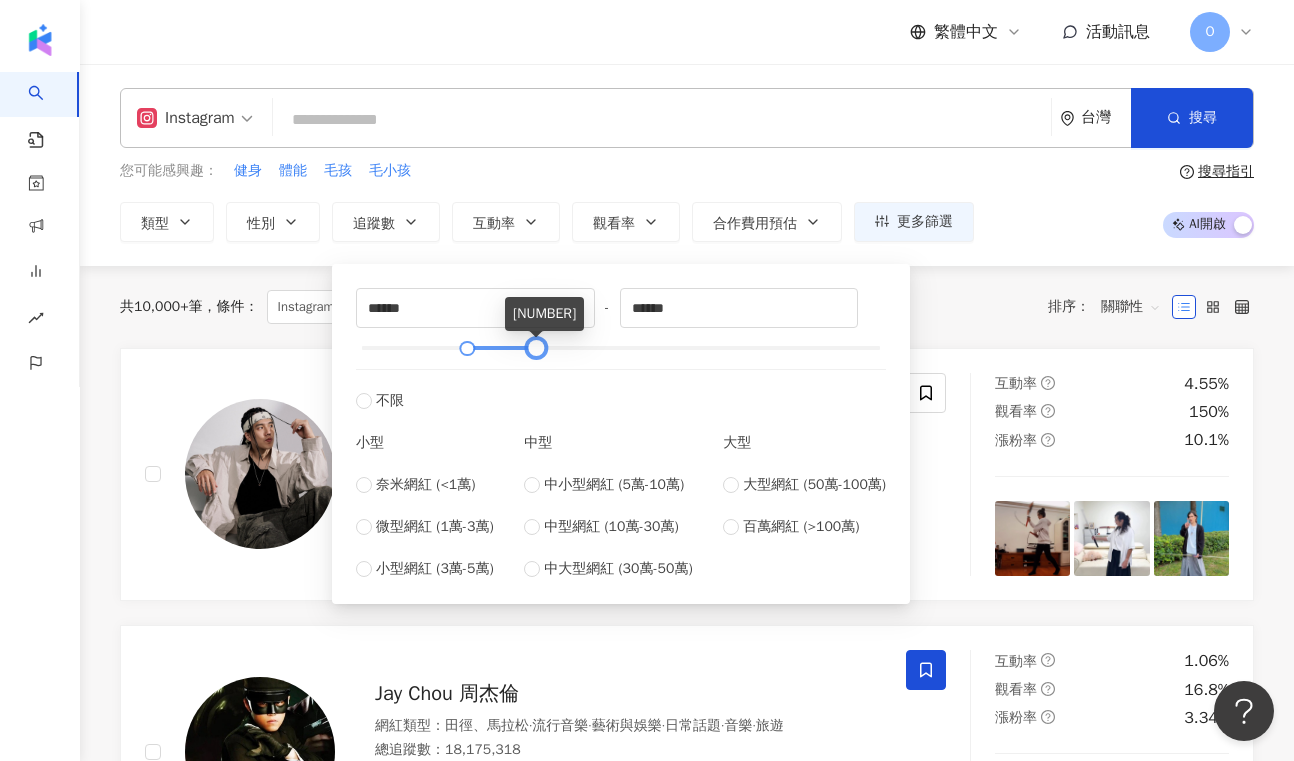 drag, startPoint x: 519, startPoint y: 352, endPoint x: 538, endPoint y: 354, distance: 19.104973 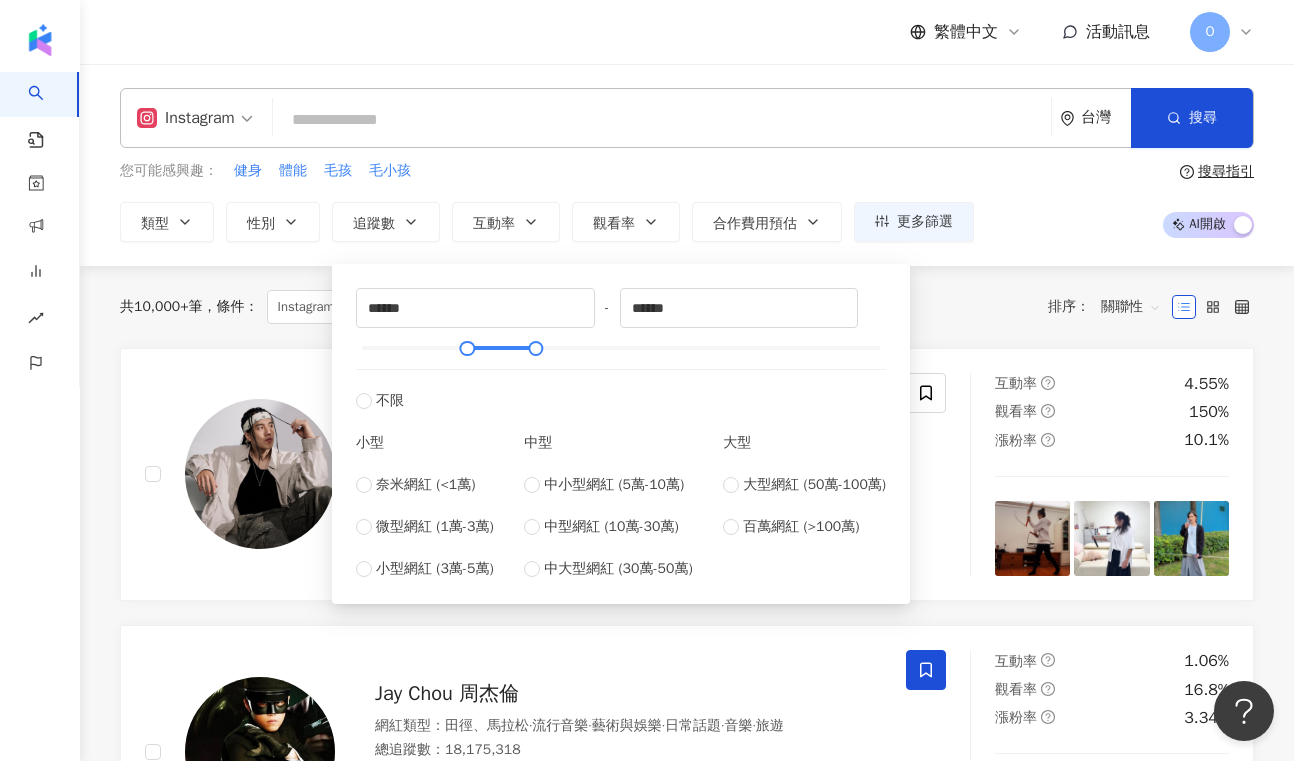 click on "您可能感興趣： 健身  體能  毛孩  毛小孩" at bounding box center (547, 171) 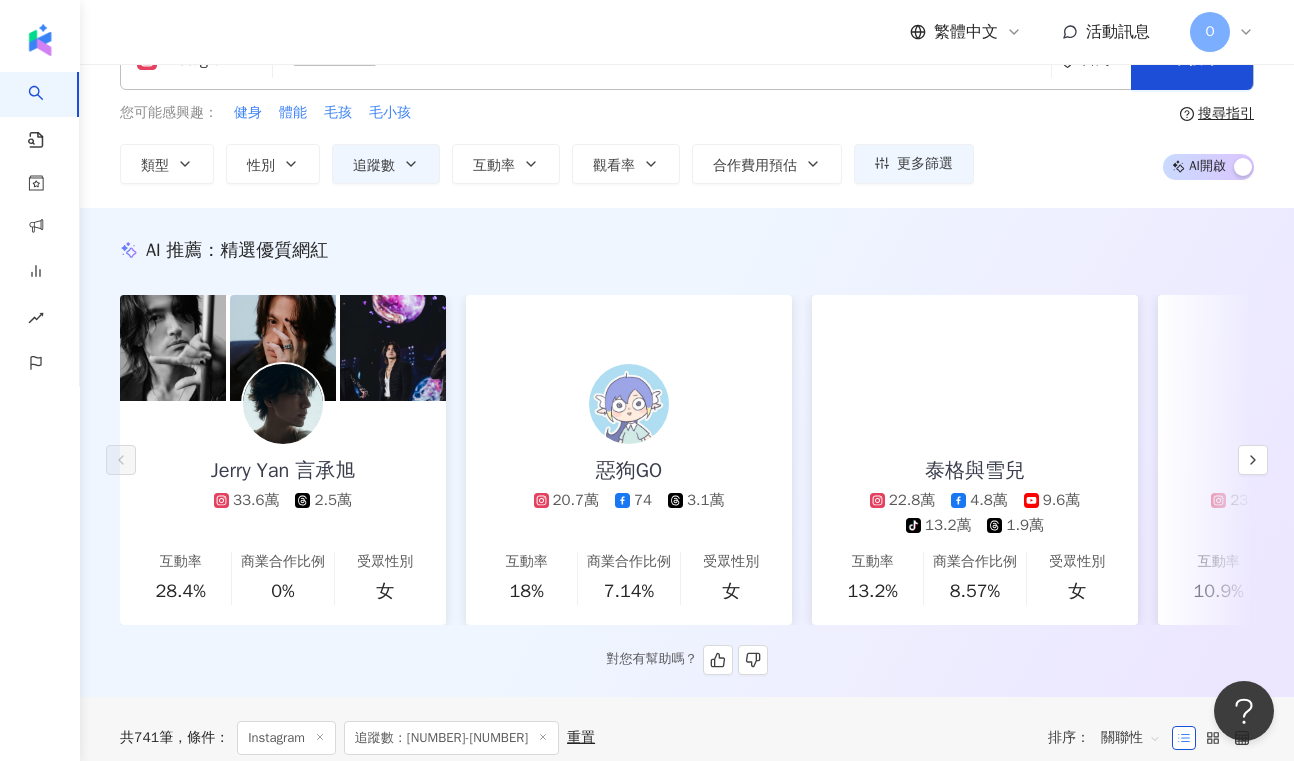 scroll, scrollTop: 60, scrollLeft: 0, axis: vertical 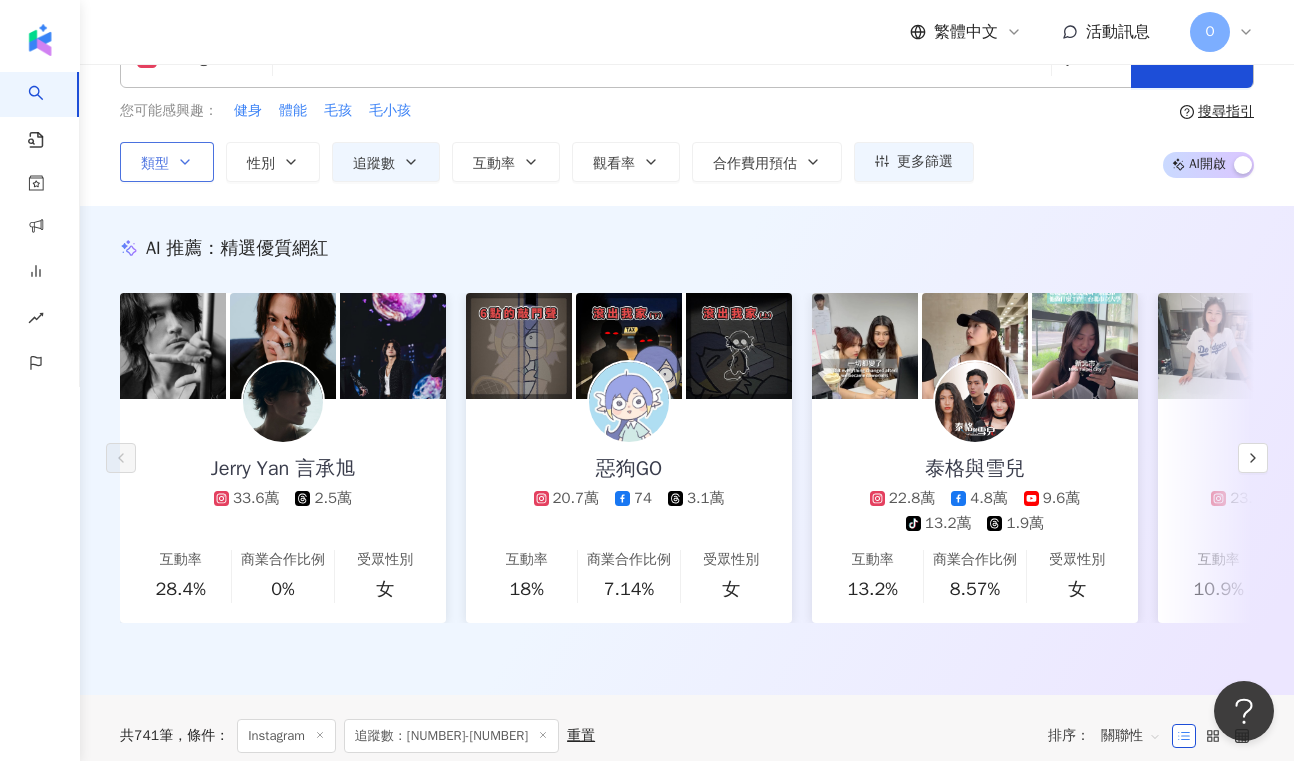 click on "類型" at bounding box center [167, 162] 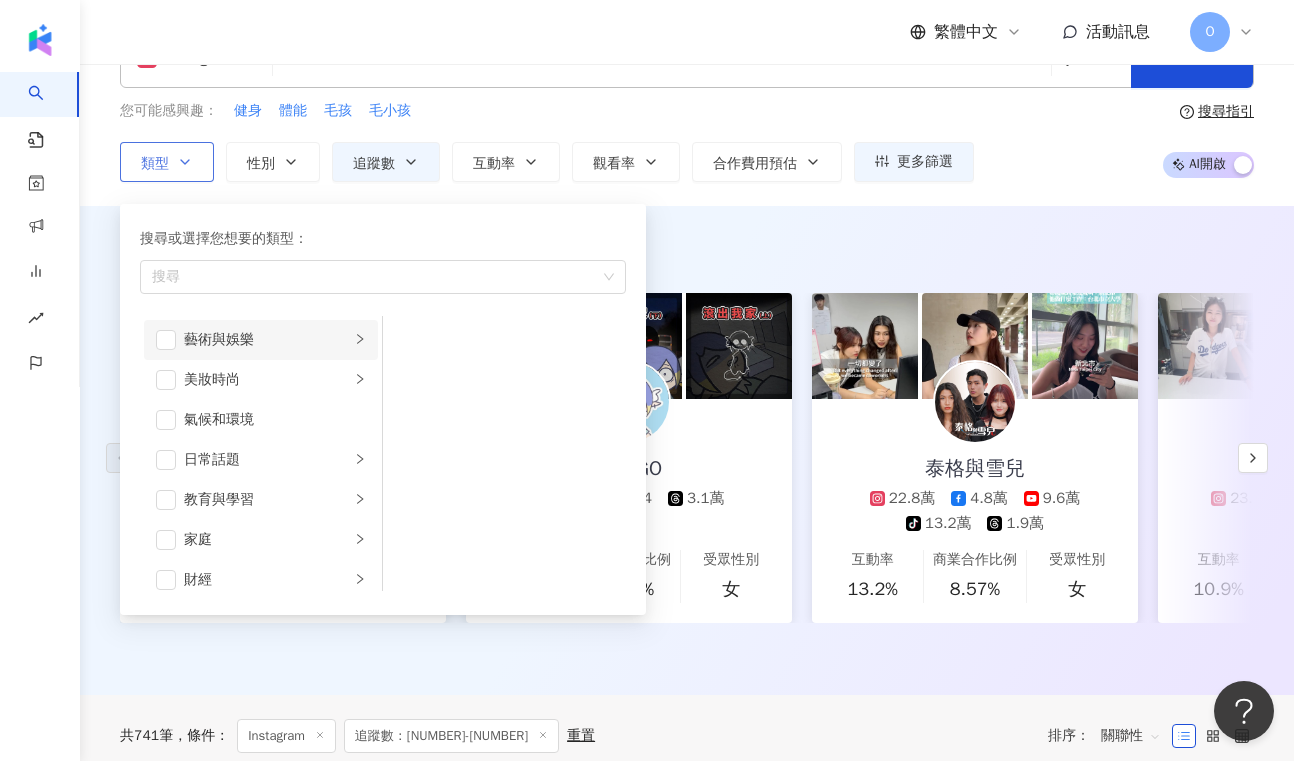 click on "藝術與娛樂" at bounding box center [267, 340] 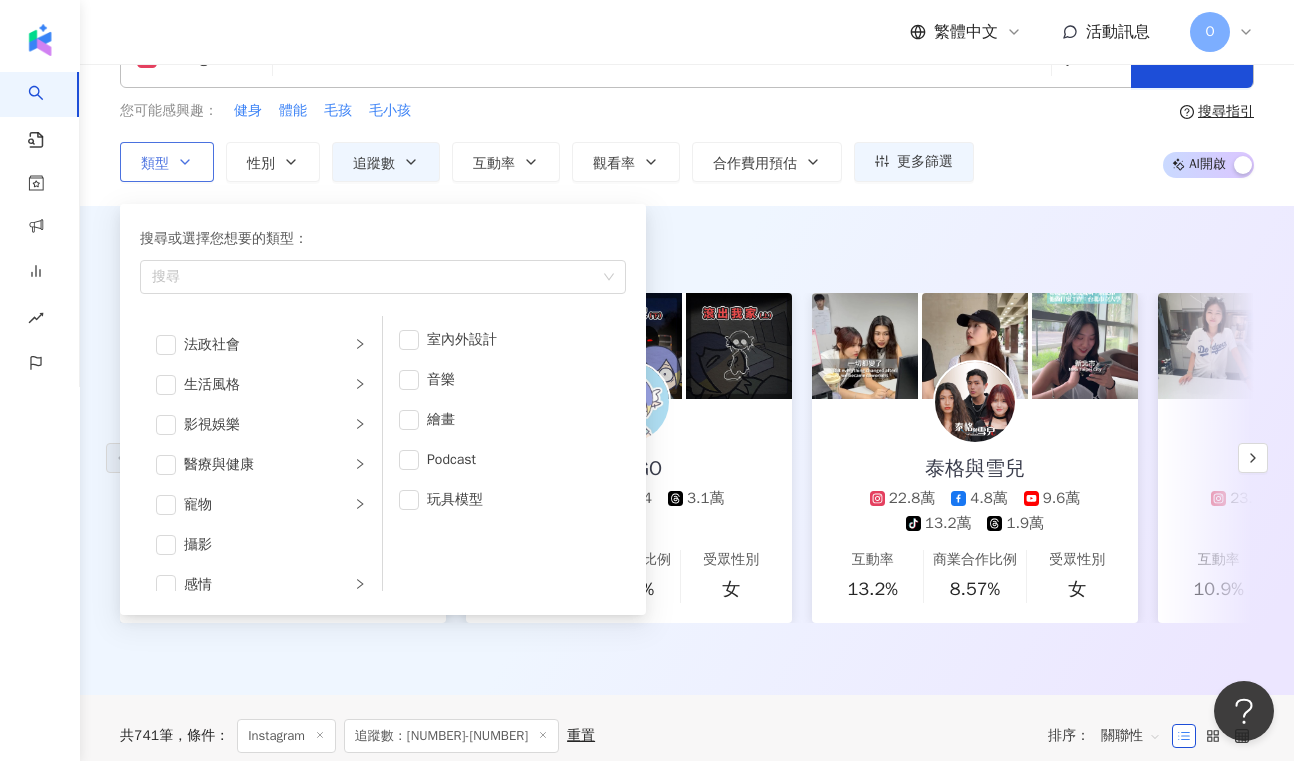 scroll, scrollTop: 396, scrollLeft: 0, axis: vertical 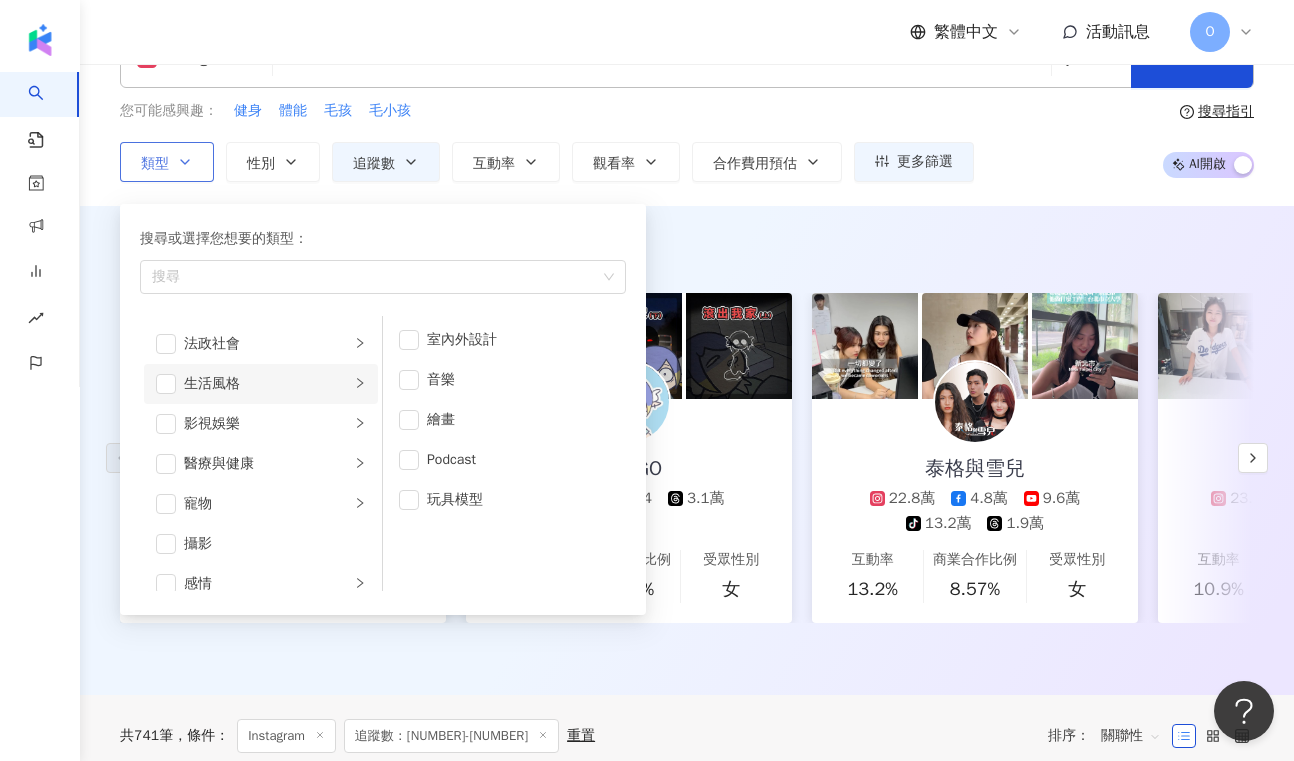 click on "生活風格" at bounding box center (267, 384) 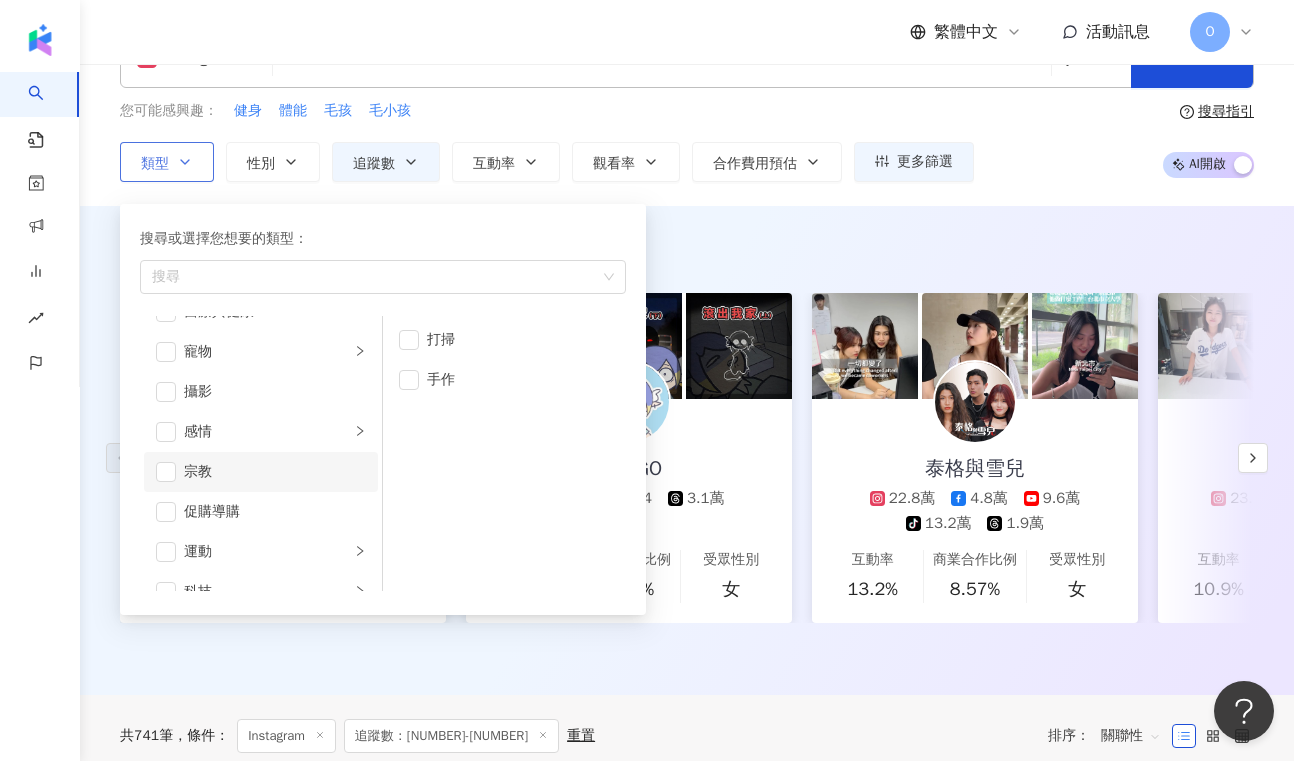 scroll, scrollTop: 693, scrollLeft: 0, axis: vertical 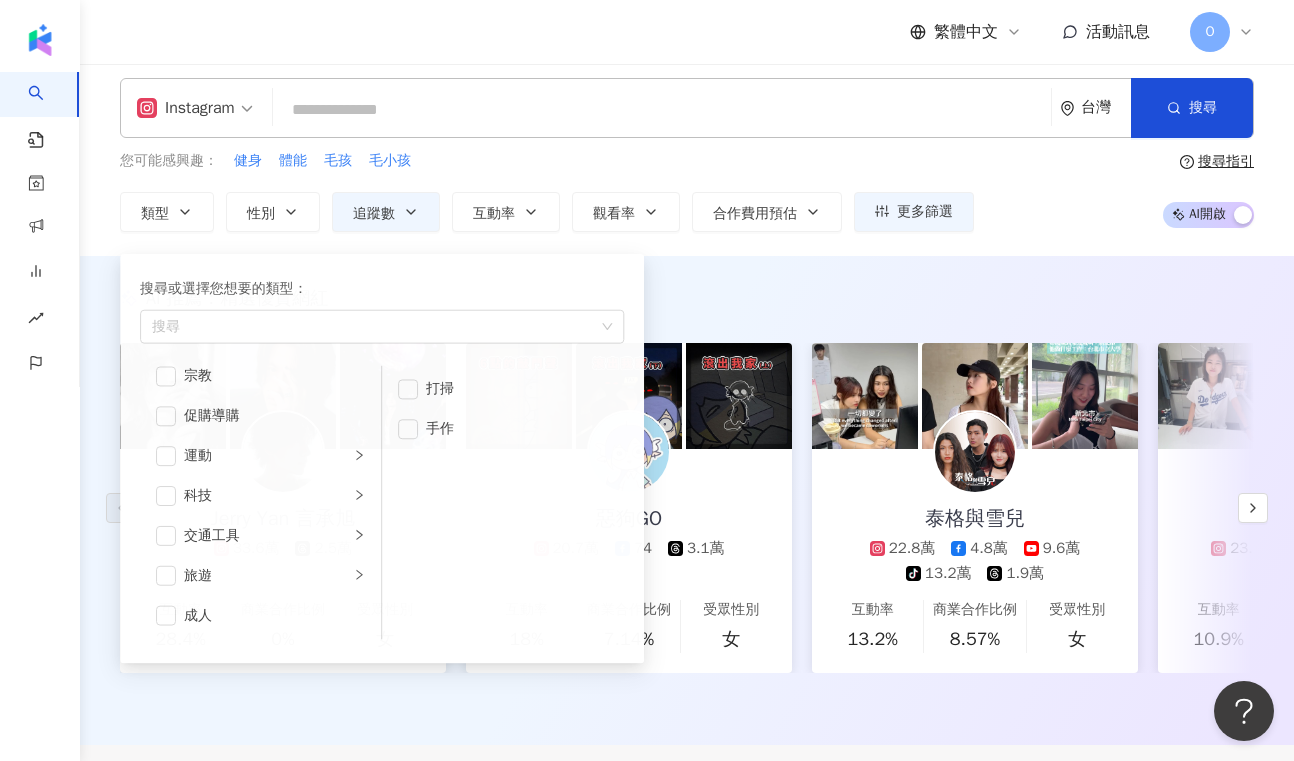 click at bounding box center [662, 110] 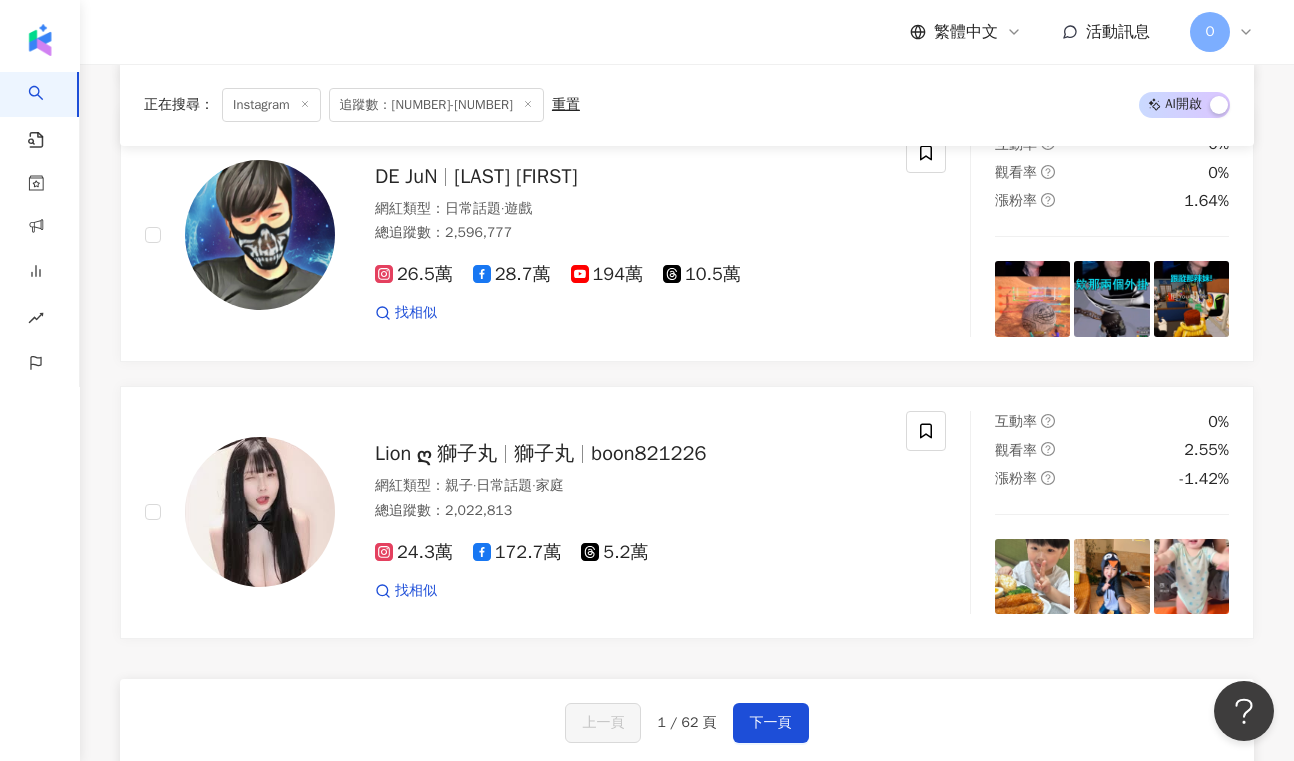 scroll, scrollTop: 3628, scrollLeft: 0, axis: vertical 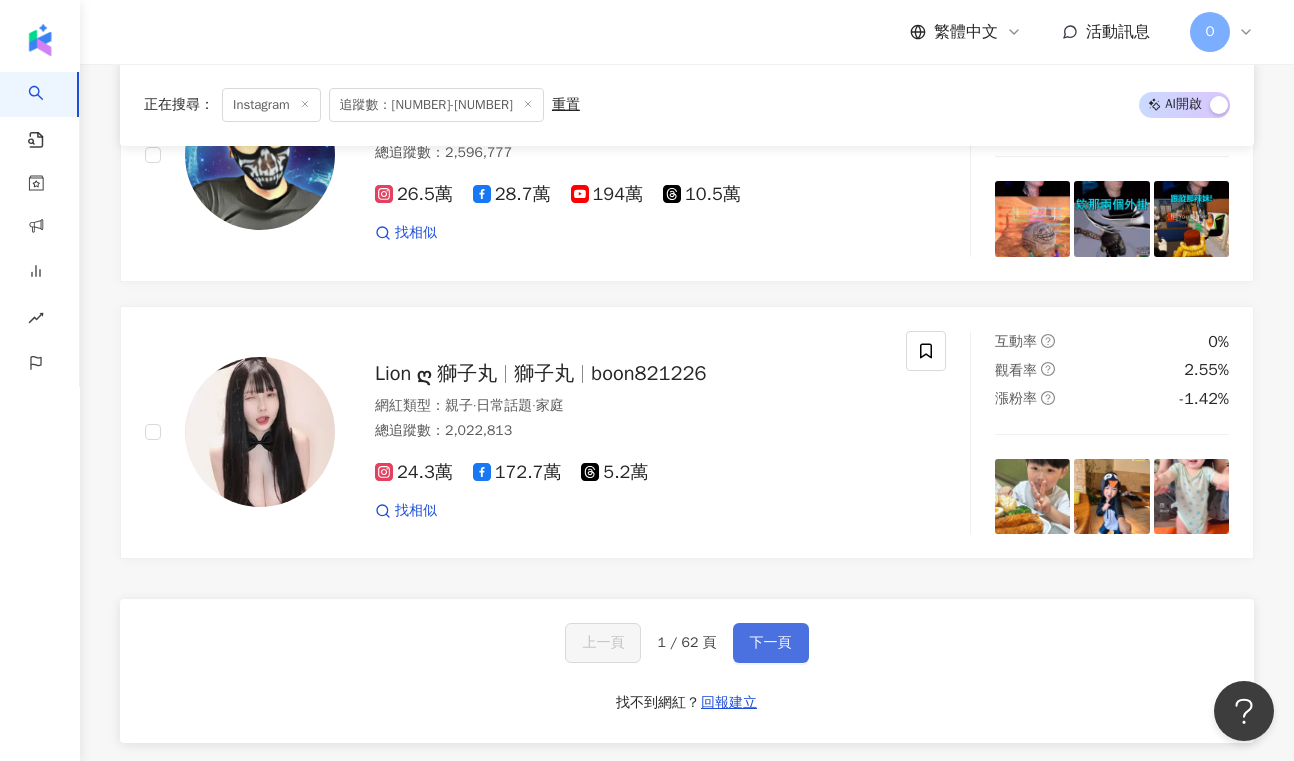 click on "下一頁" at bounding box center [771, 643] 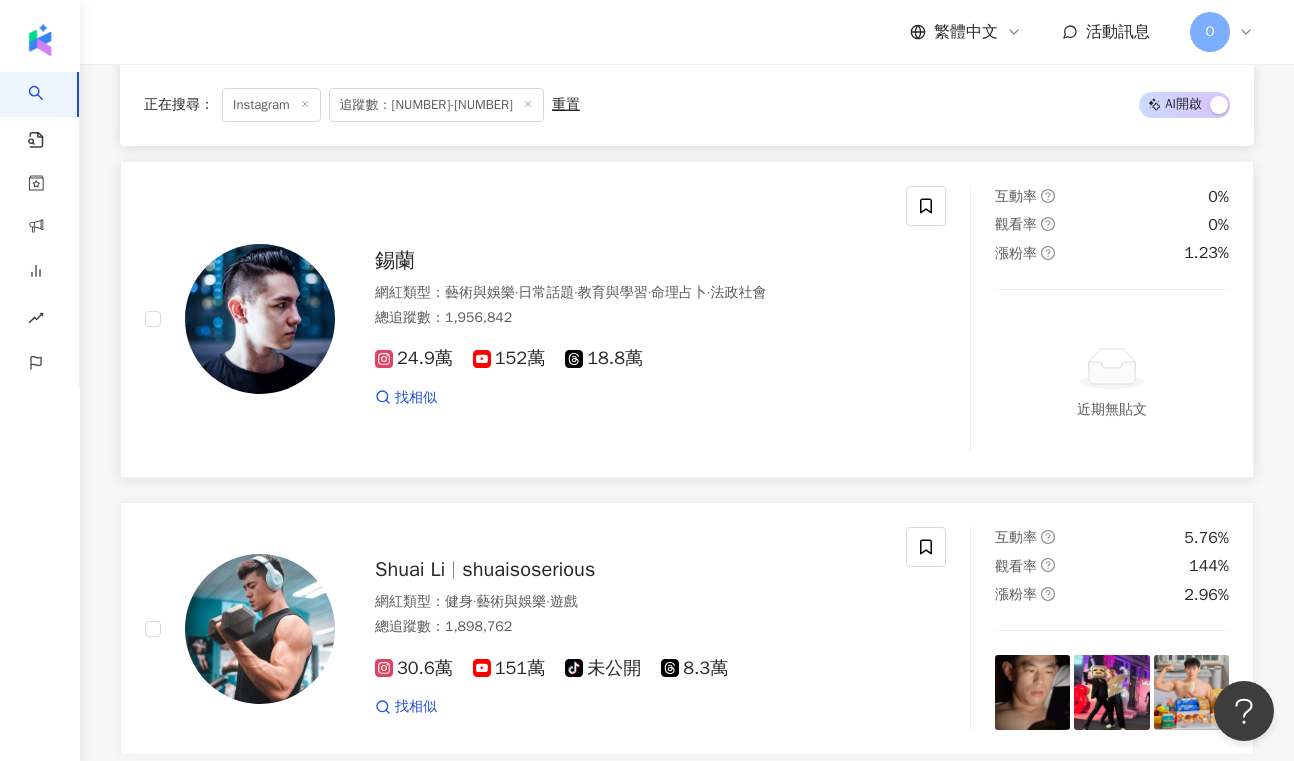 scroll, scrollTop: 2641, scrollLeft: 0, axis: vertical 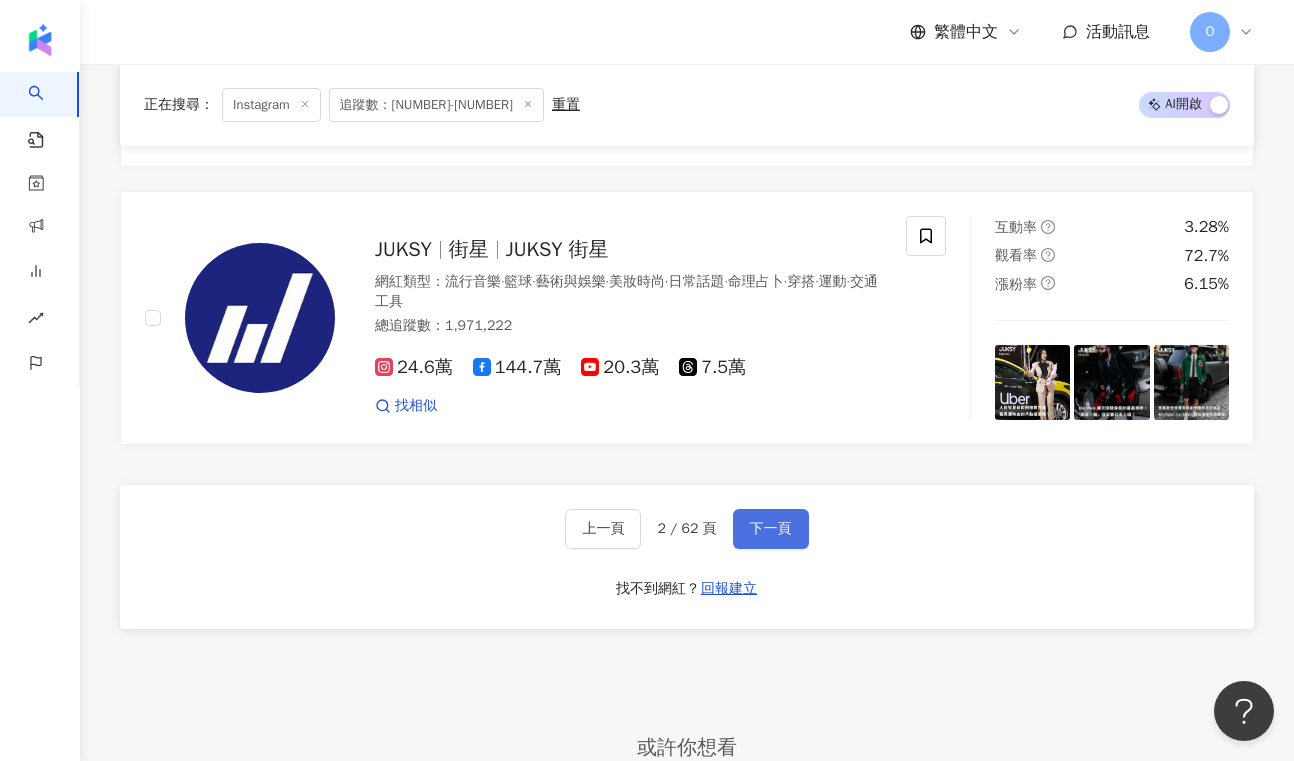 click on "下一頁" at bounding box center [771, 529] 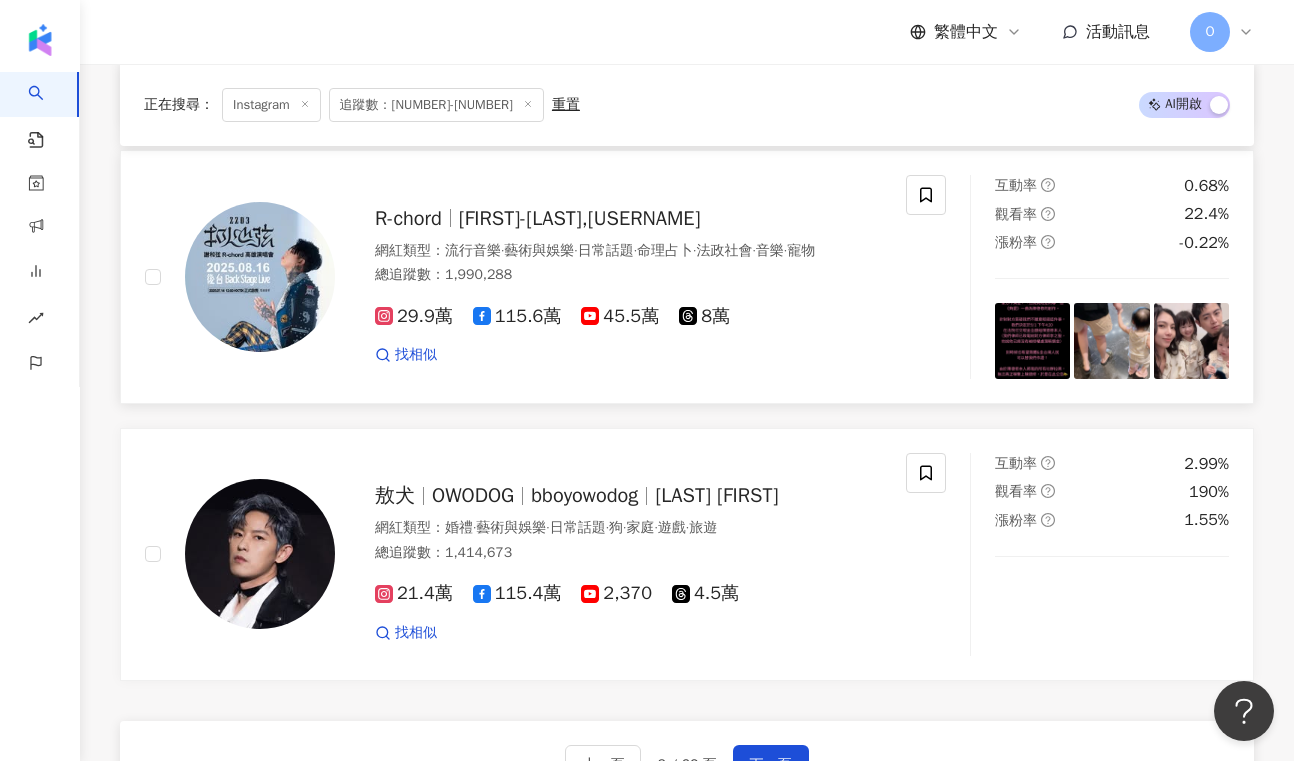 scroll, scrollTop: 3884, scrollLeft: 0, axis: vertical 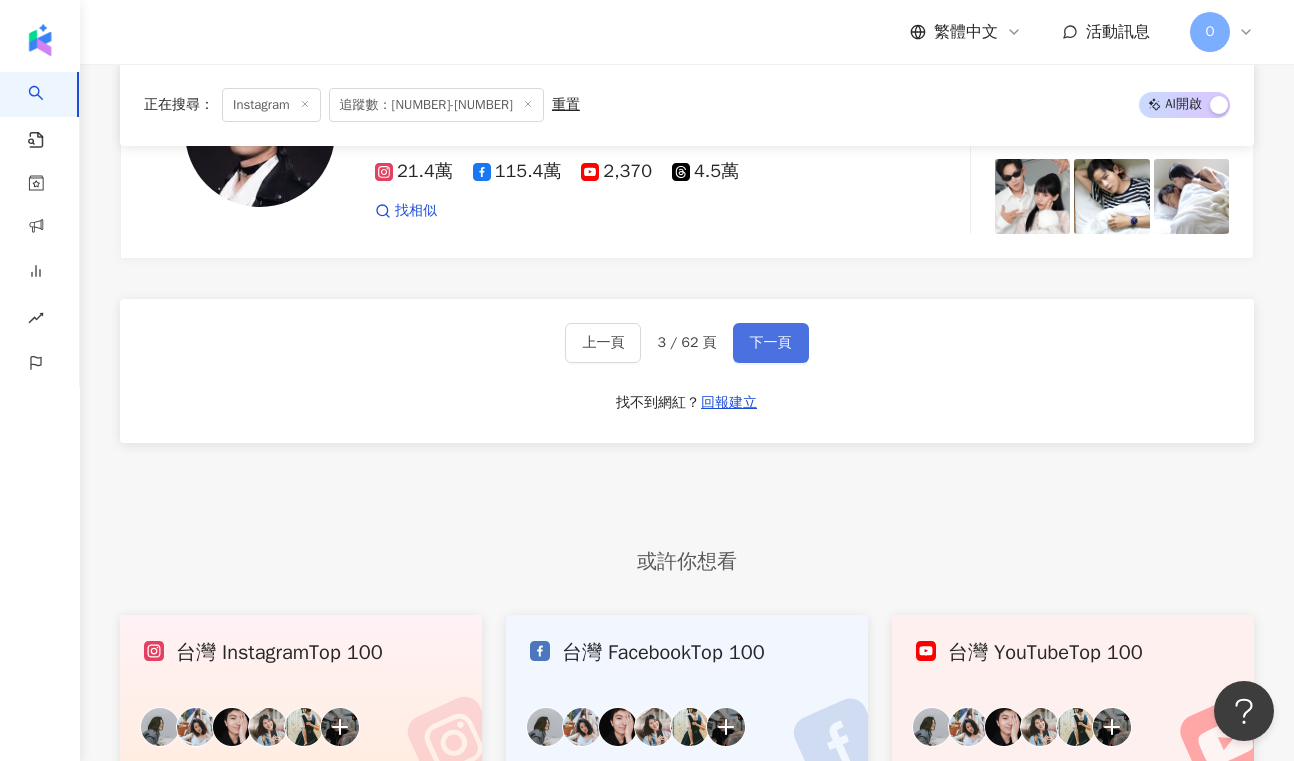 click on "下一頁" at bounding box center (771, 343) 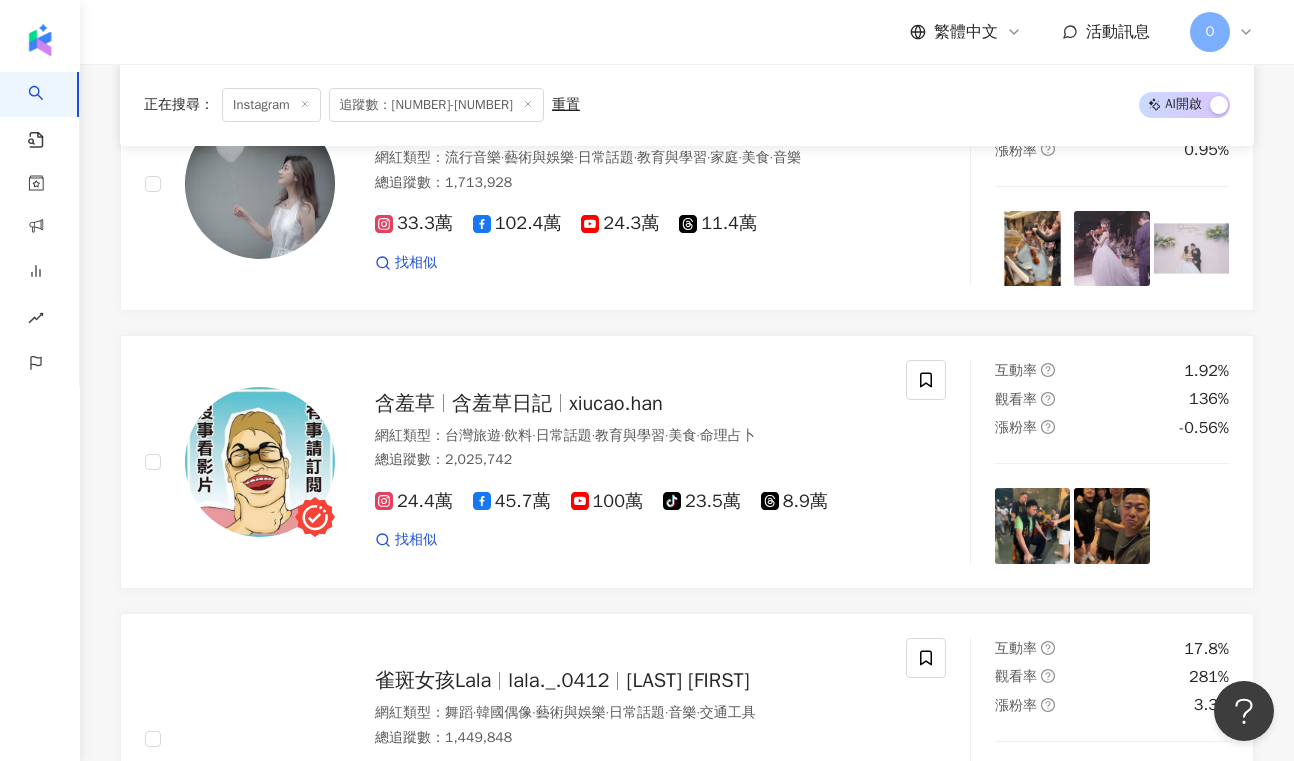 scroll, scrollTop: 3808, scrollLeft: 0, axis: vertical 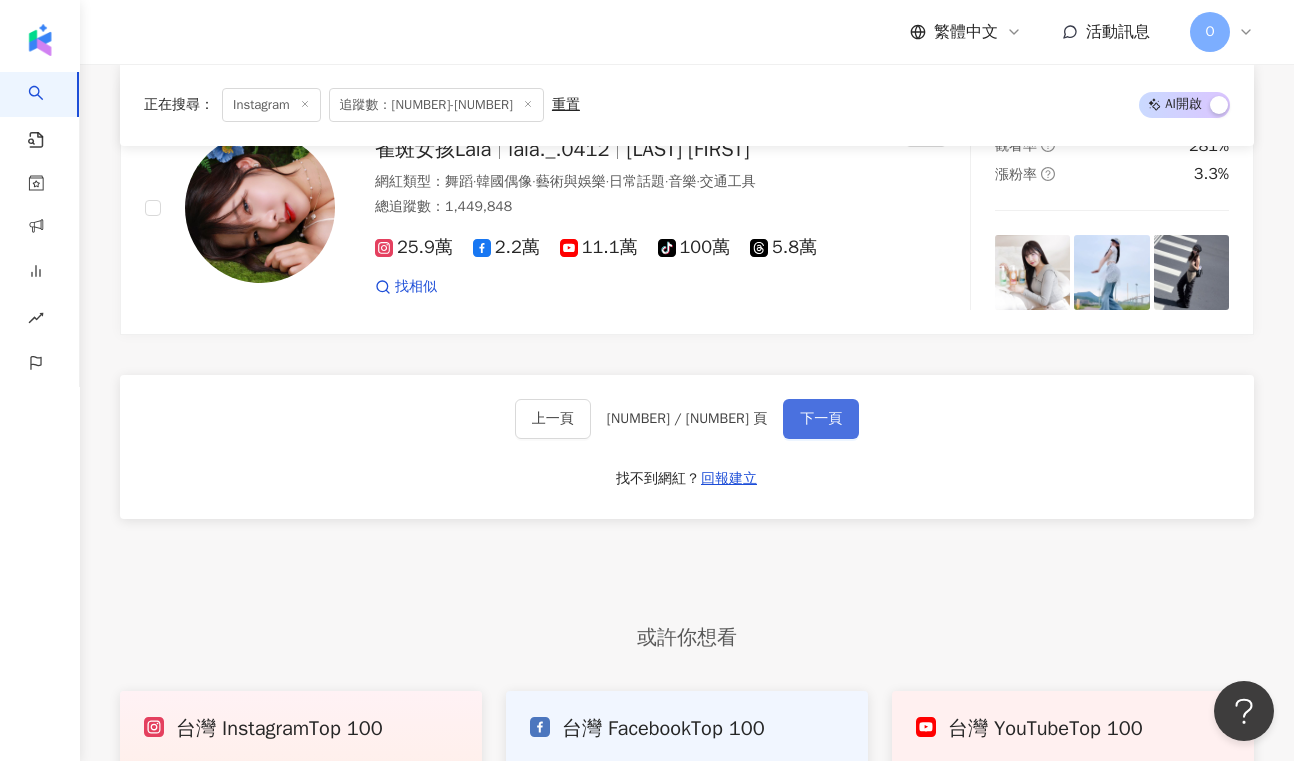 click on "下一頁" at bounding box center [821, 419] 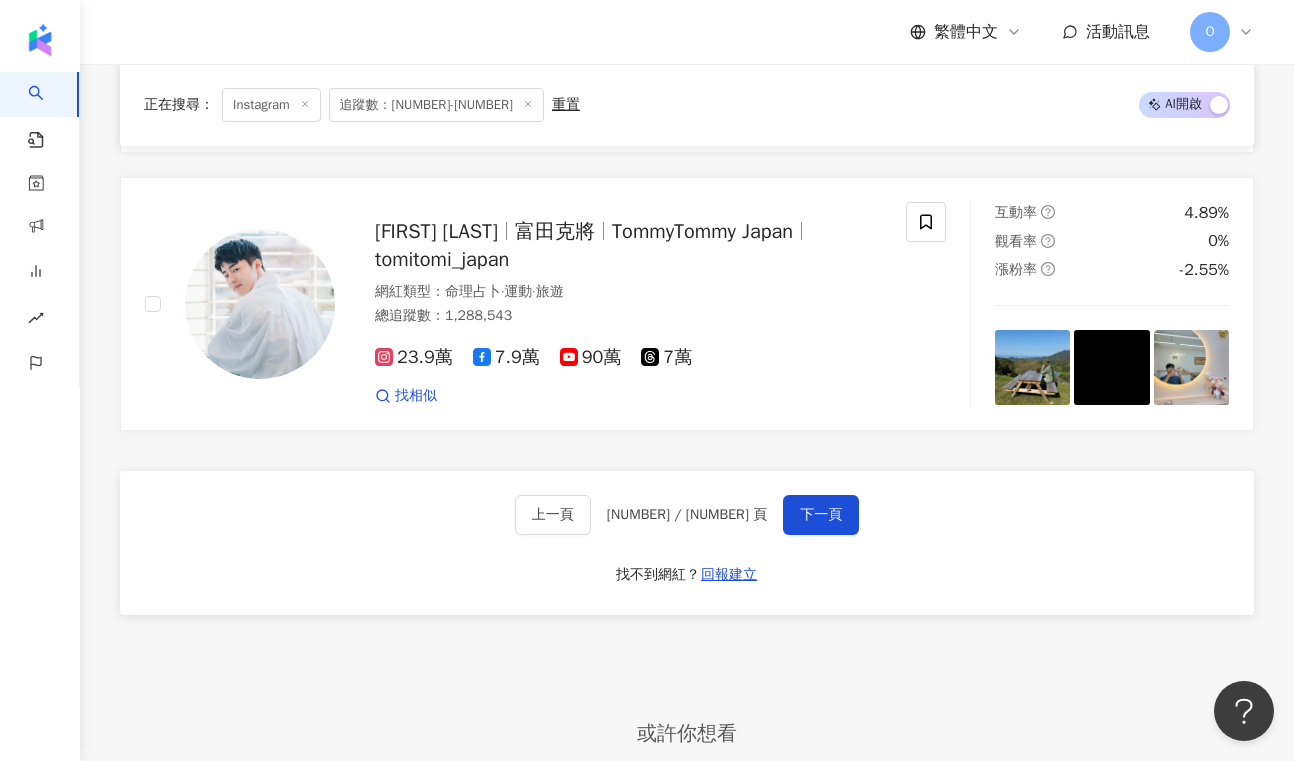 scroll, scrollTop: 3716, scrollLeft: 0, axis: vertical 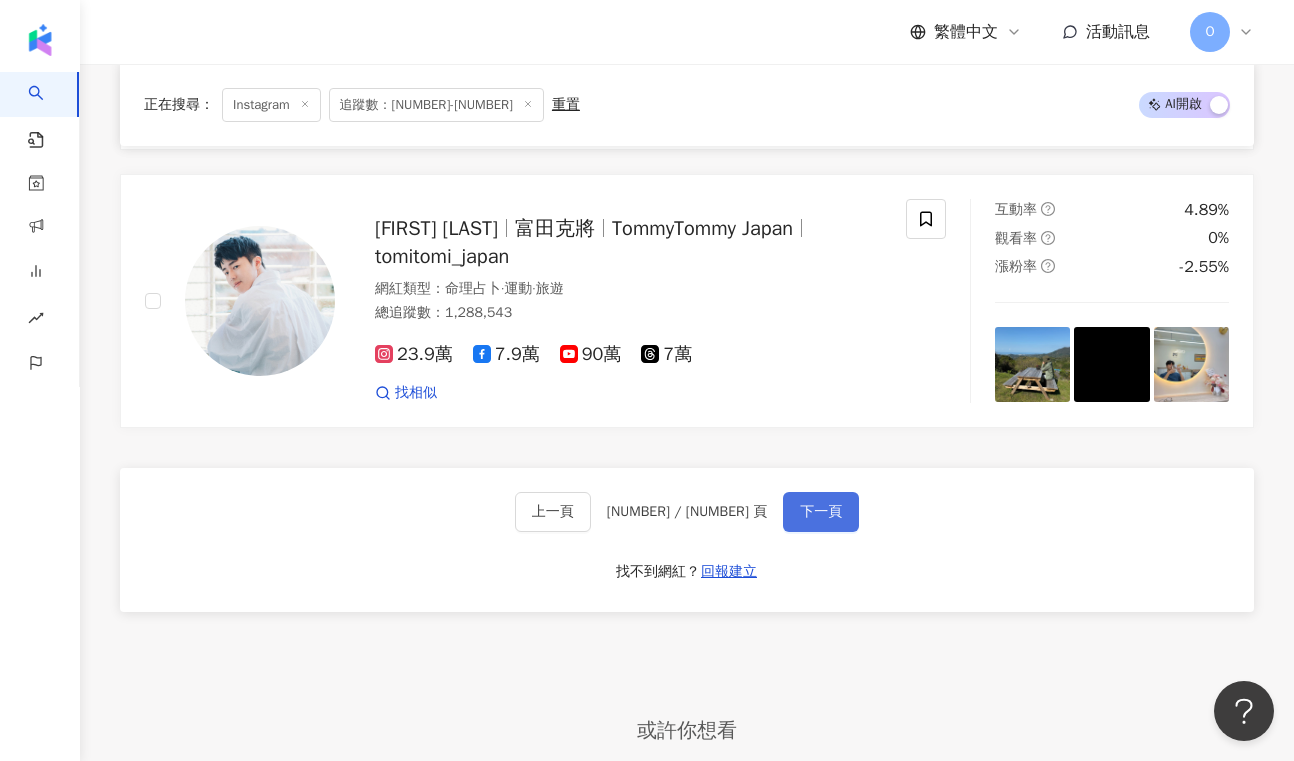 click on "下一頁" at bounding box center (821, 512) 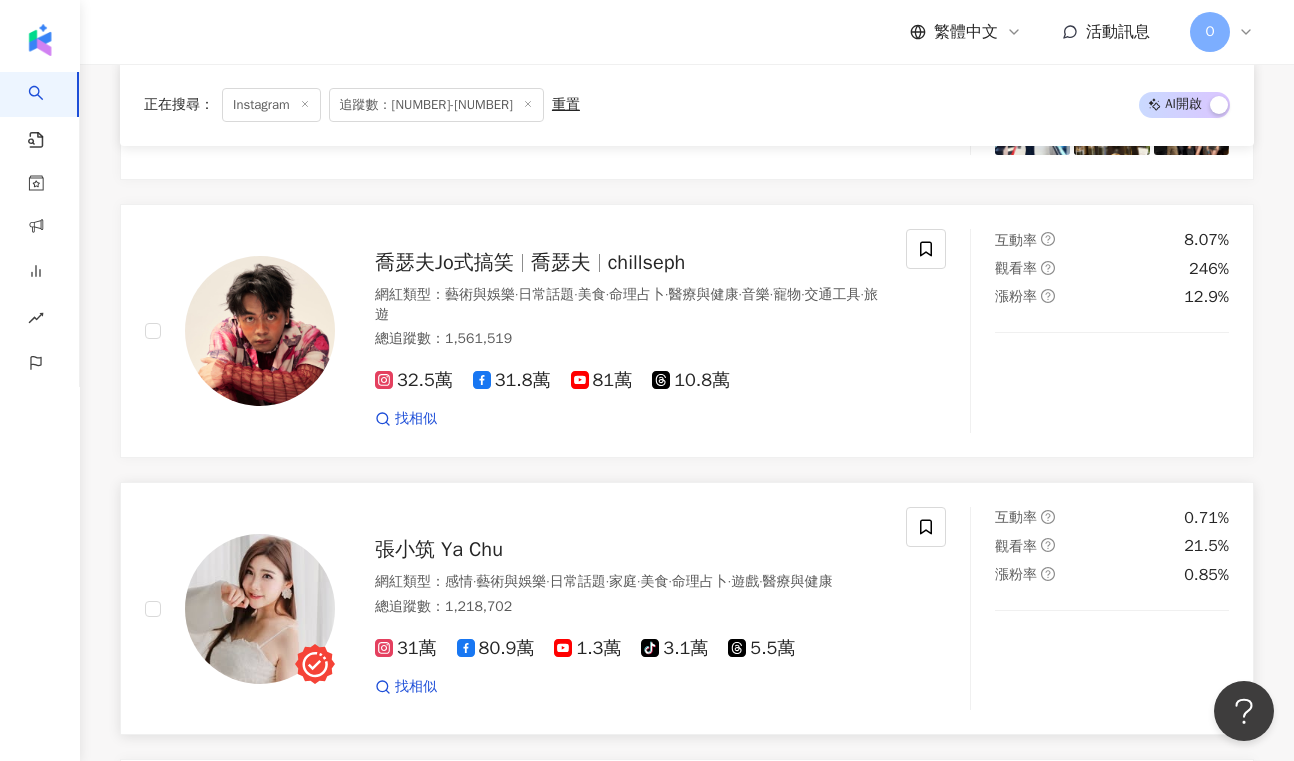 scroll, scrollTop: 3805, scrollLeft: 0, axis: vertical 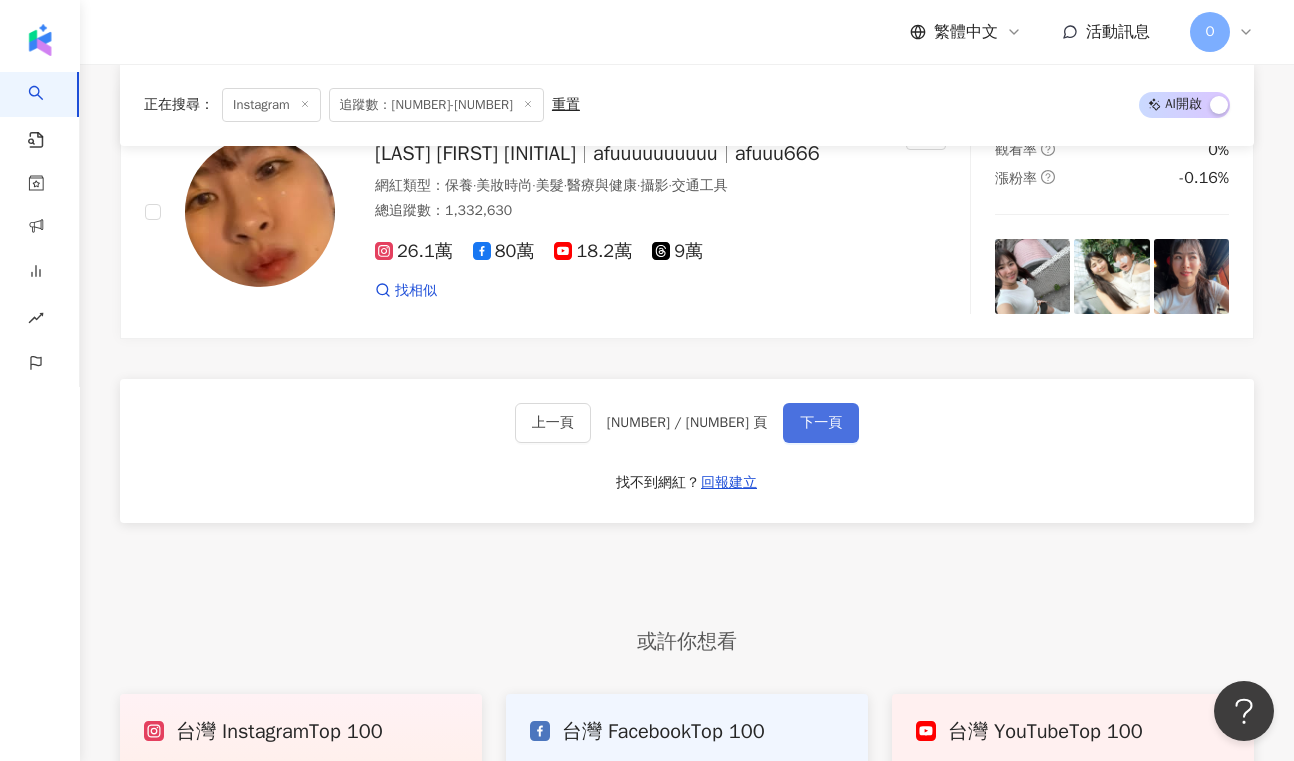 click on "下一頁" at bounding box center (821, 423) 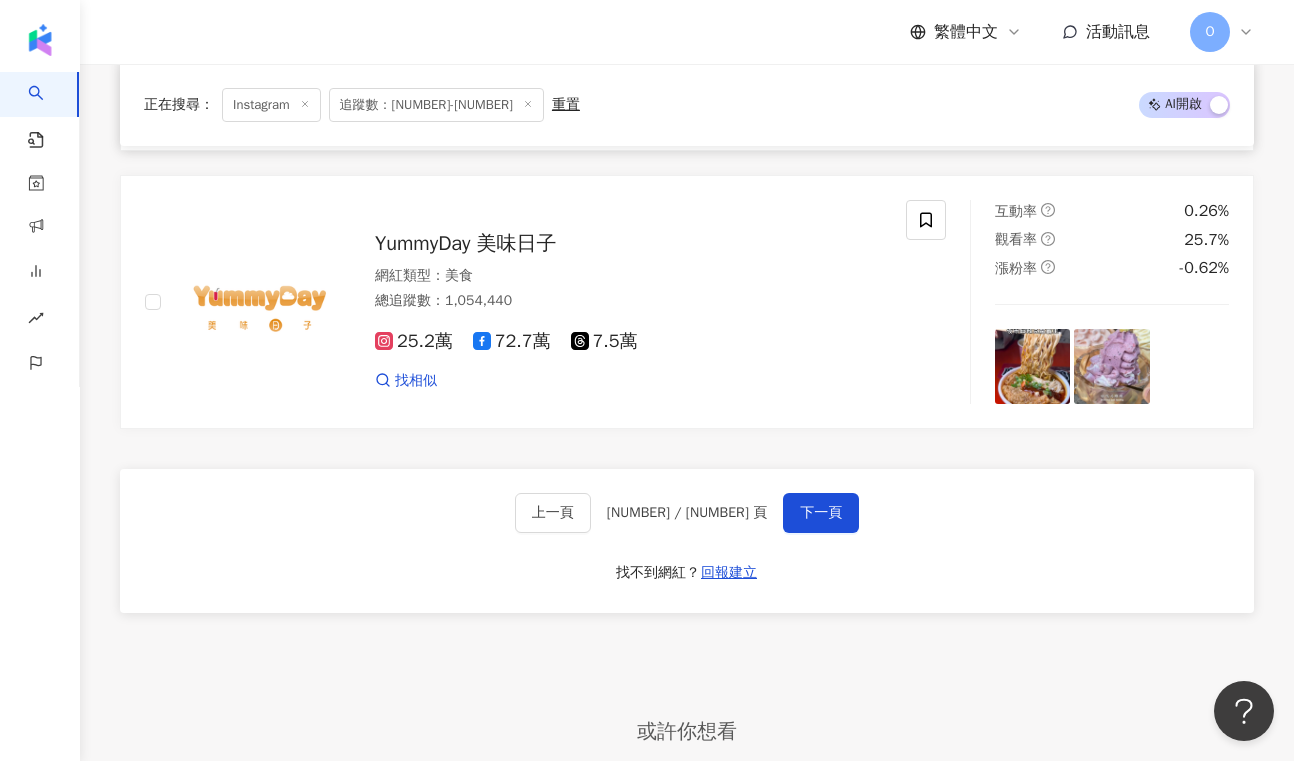 scroll, scrollTop: 3837, scrollLeft: 0, axis: vertical 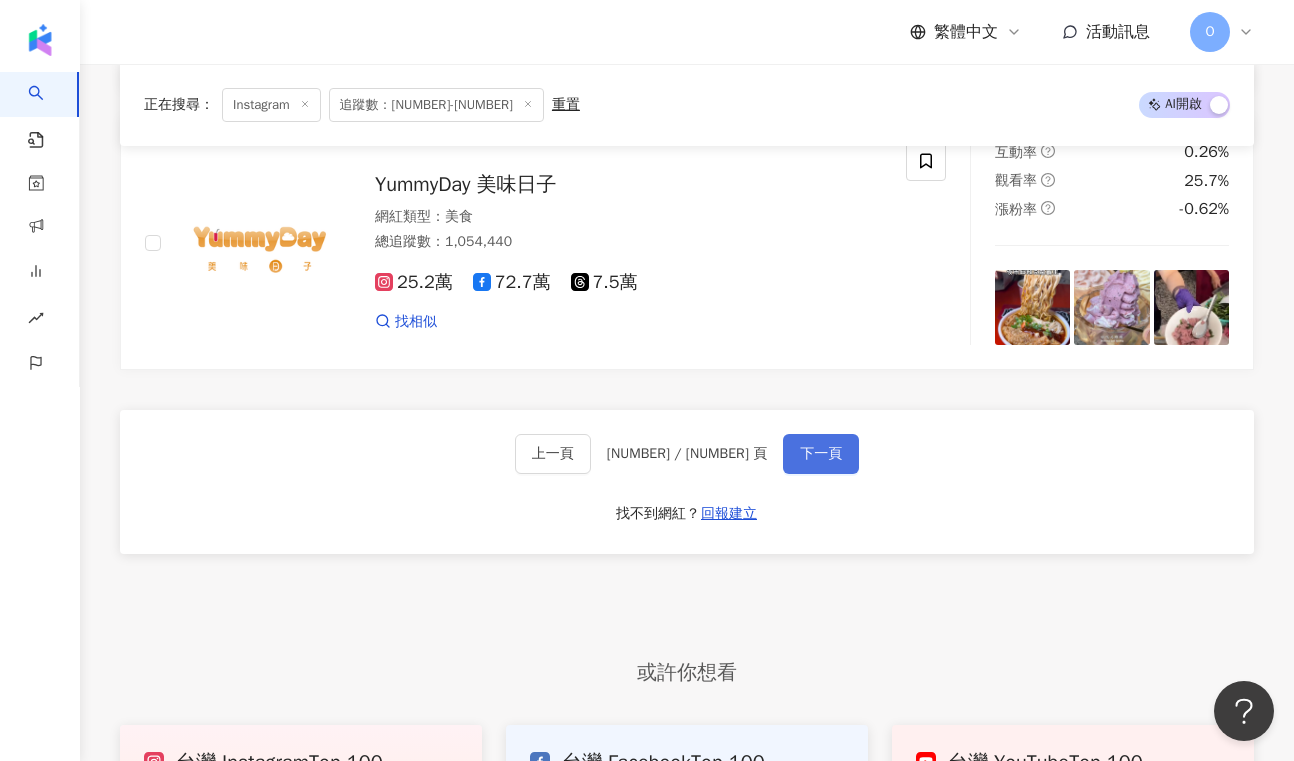 click on "下一頁" at bounding box center (821, 454) 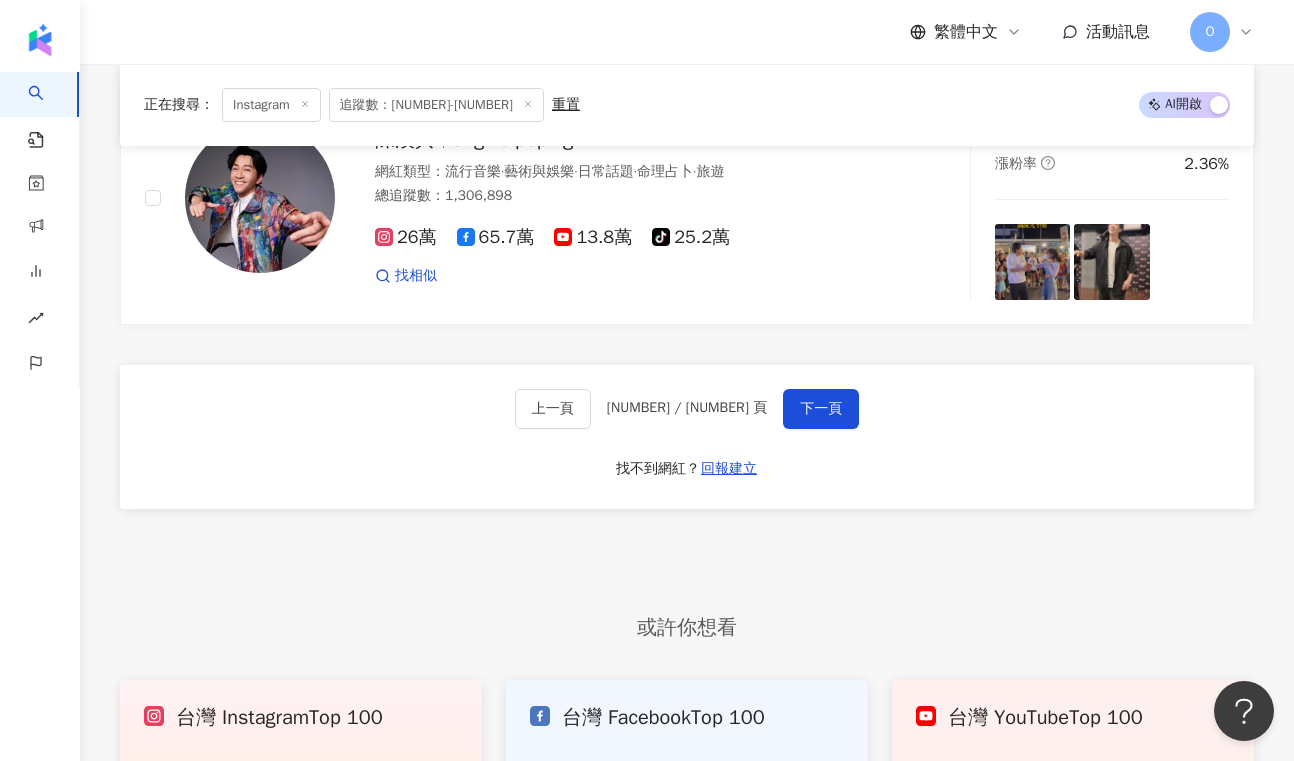 scroll, scrollTop: 3821, scrollLeft: 0, axis: vertical 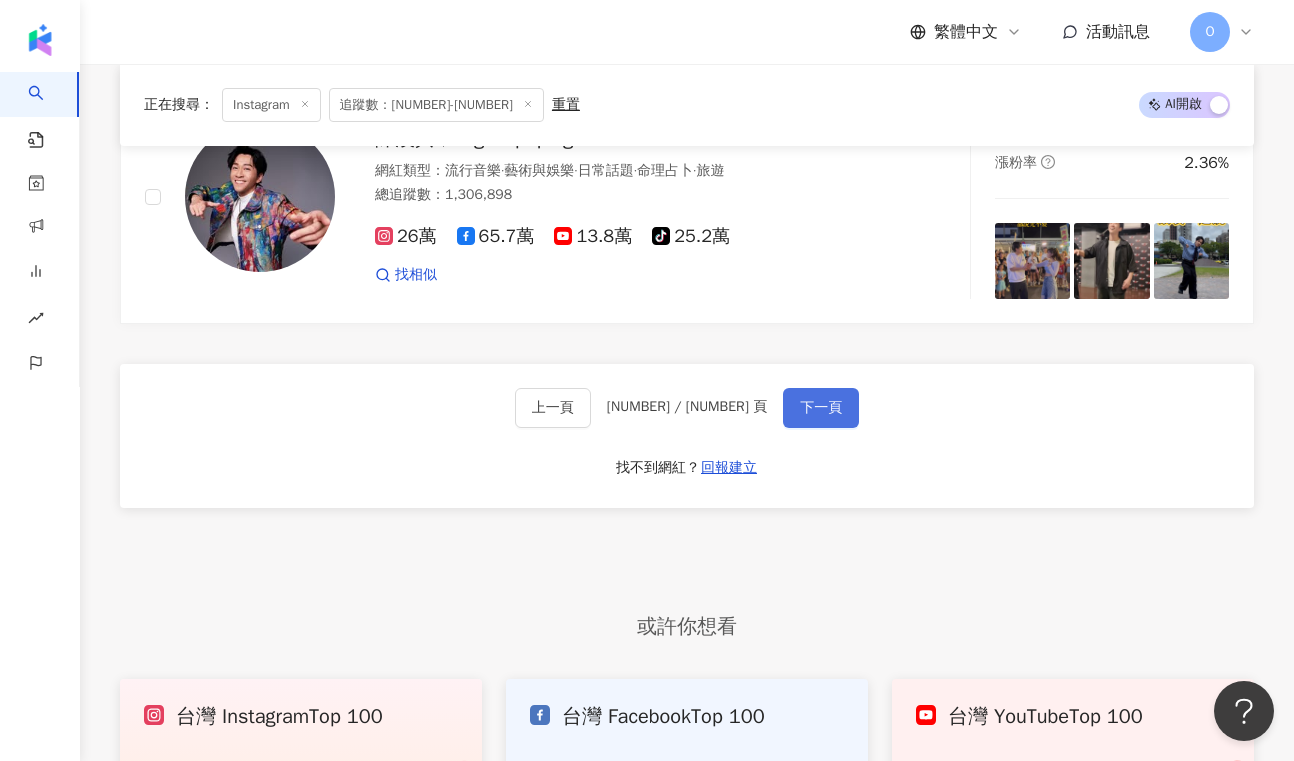 click on "下一頁" at bounding box center [821, 408] 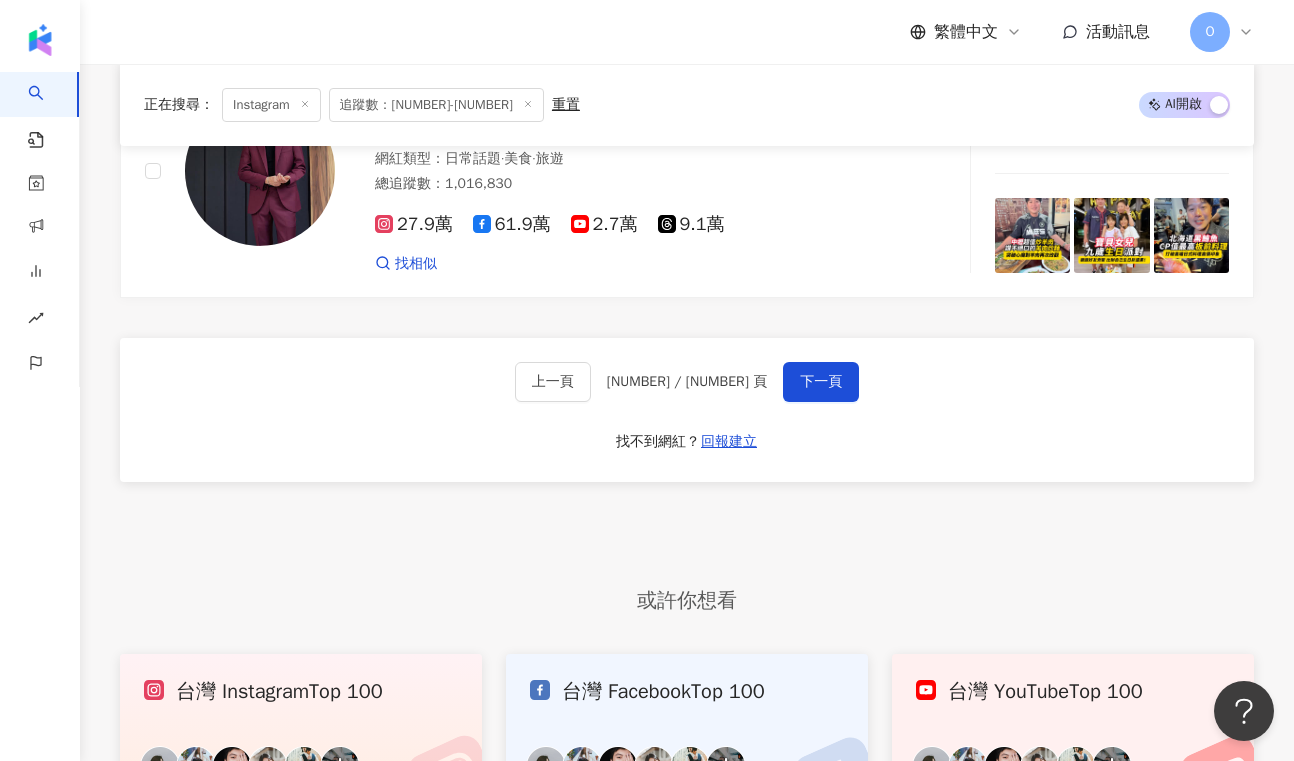 scroll, scrollTop: 3752, scrollLeft: 0, axis: vertical 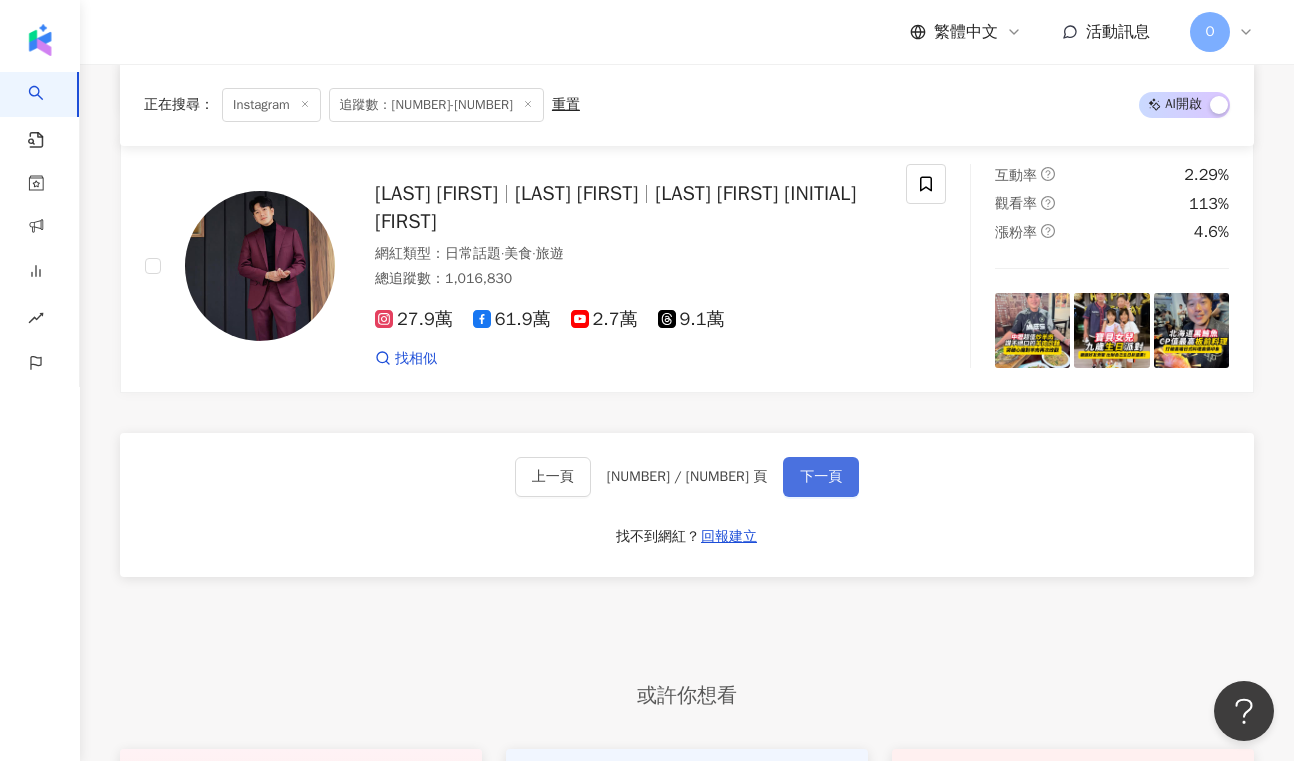 click on "下一頁" at bounding box center [821, 477] 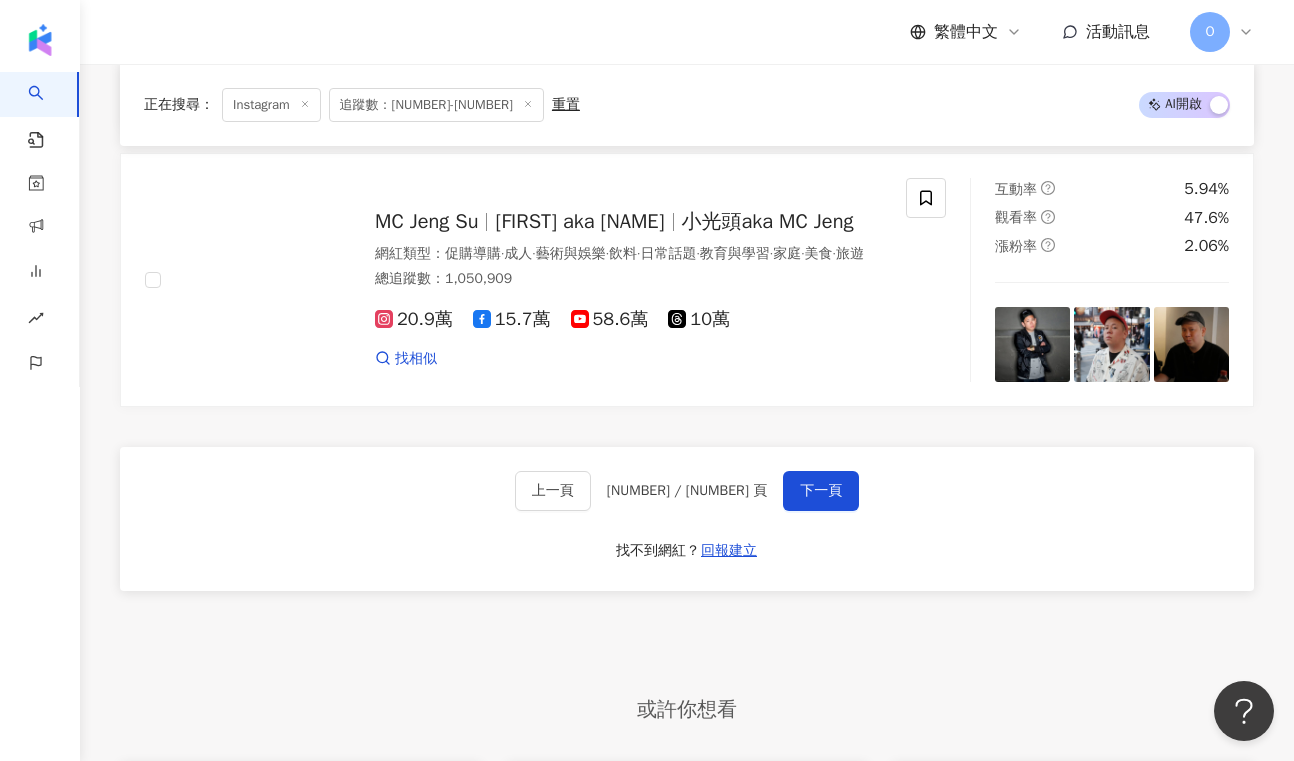 scroll, scrollTop: 3764, scrollLeft: 0, axis: vertical 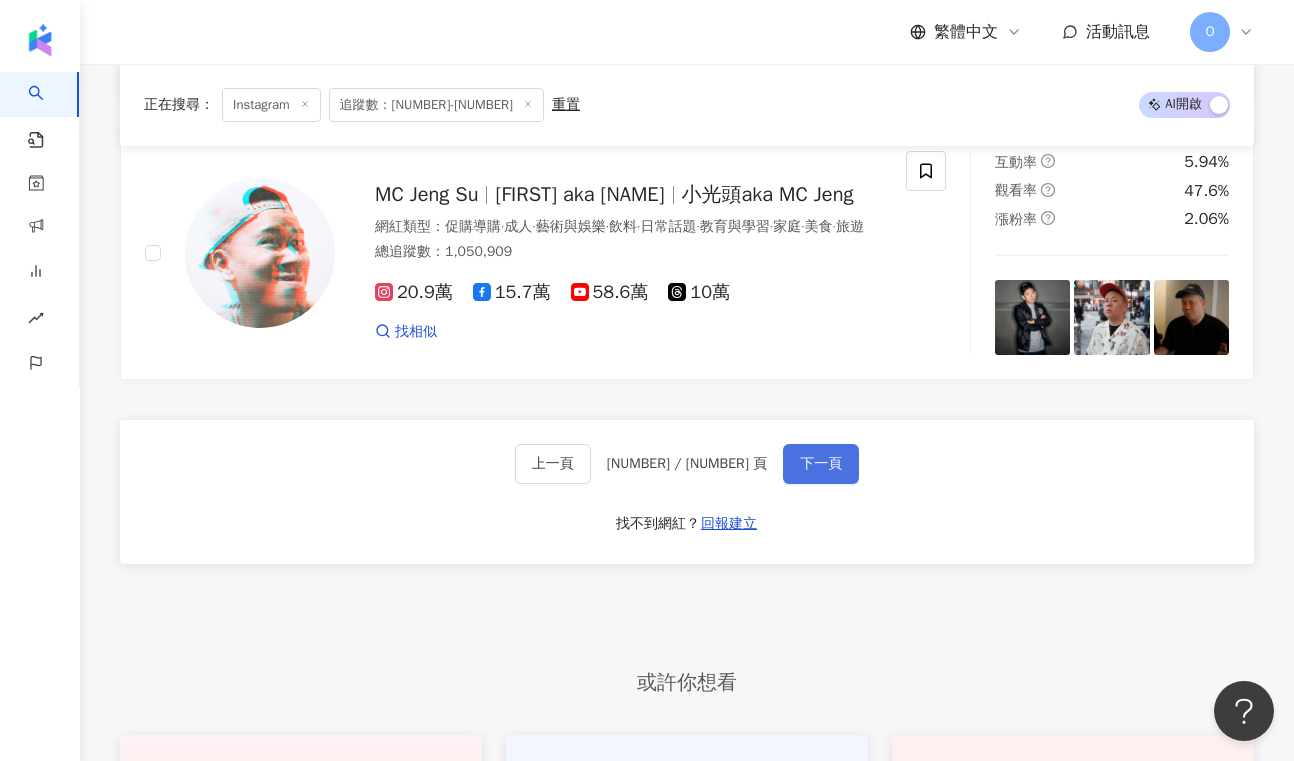 click on "下一頁" at bounding box center [821, 464] 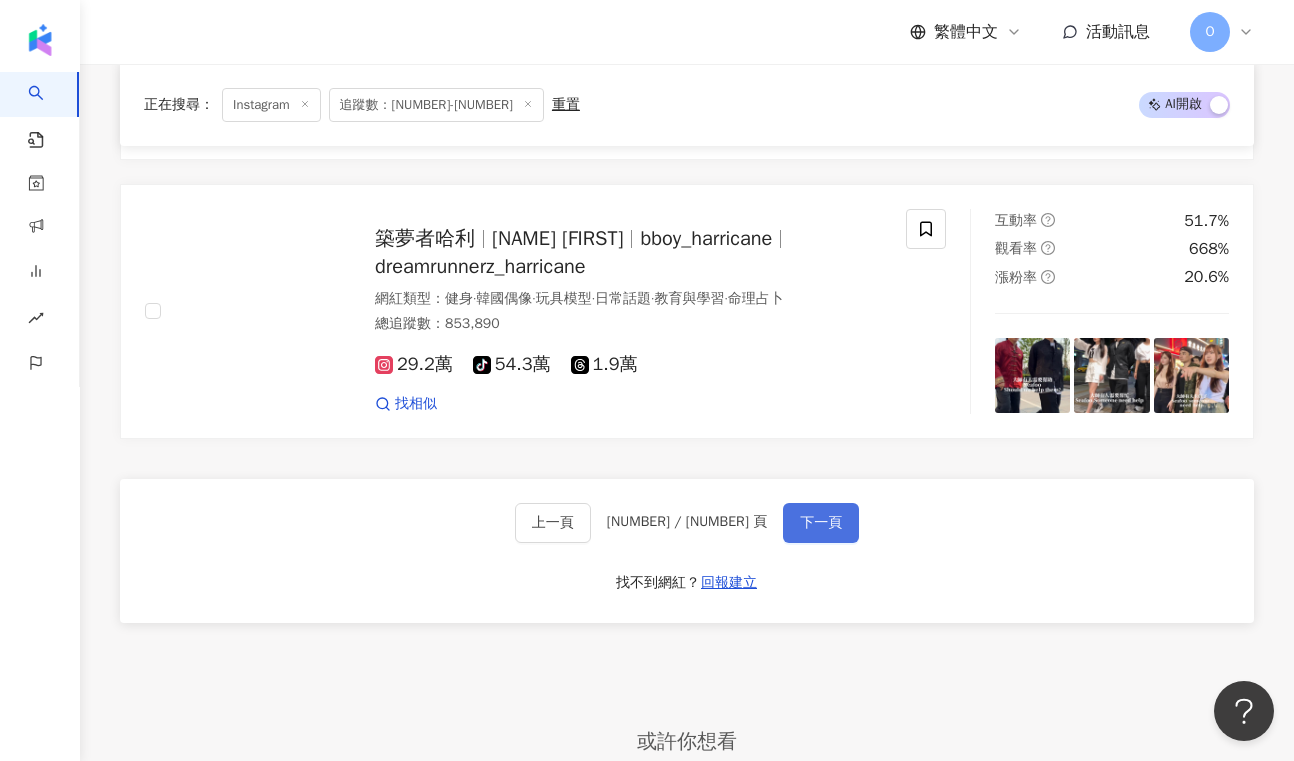 scroll, scrollTop: 3710, scrollLeft: 0, axis: vertical 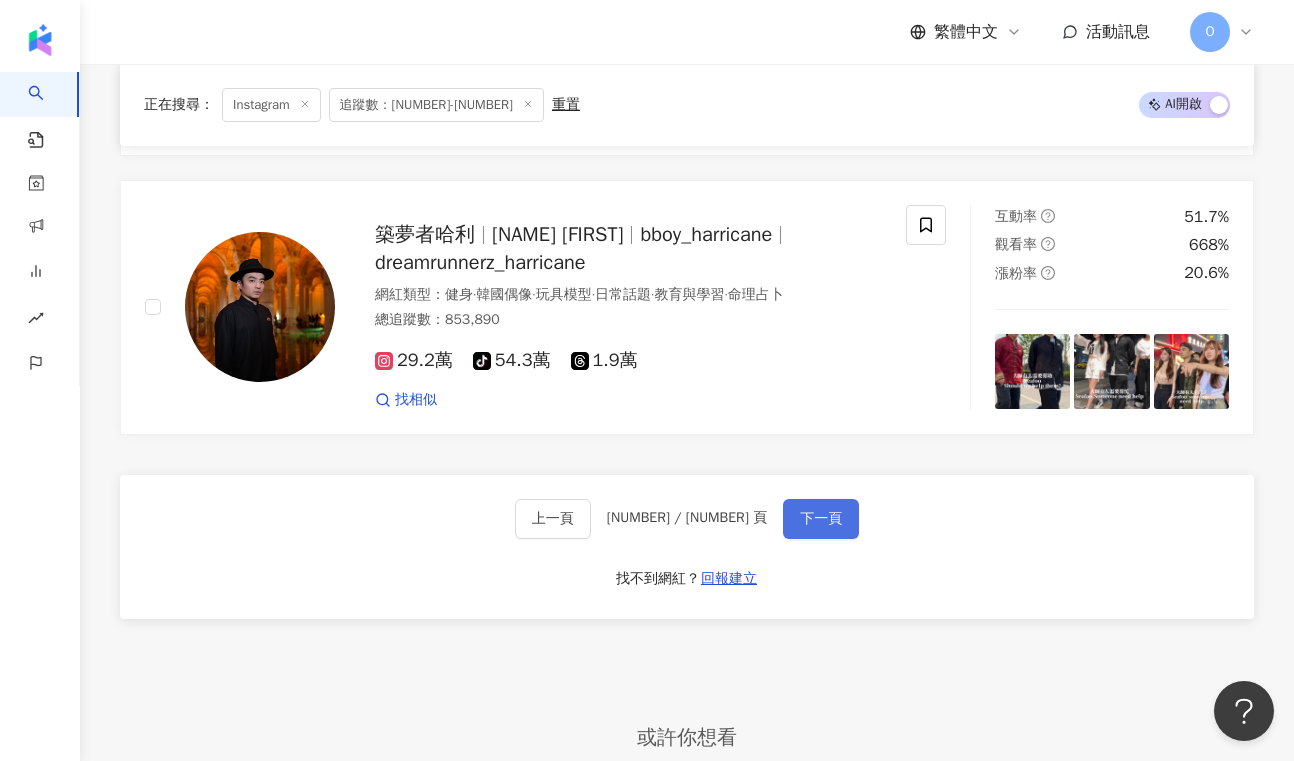 click on "下一頁" at bounding box center (821, 519) 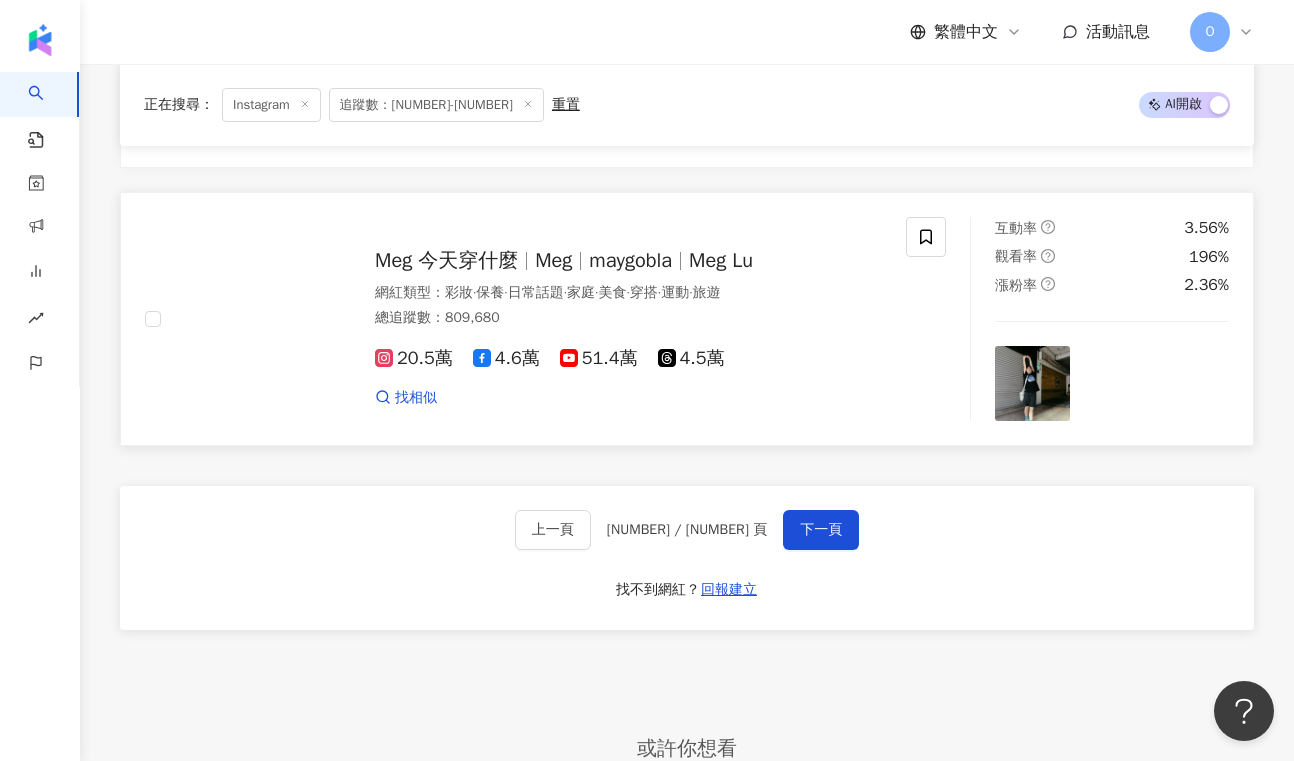 scroll, scrollTop: 3700, scrollLeft: 0, axis: vertical 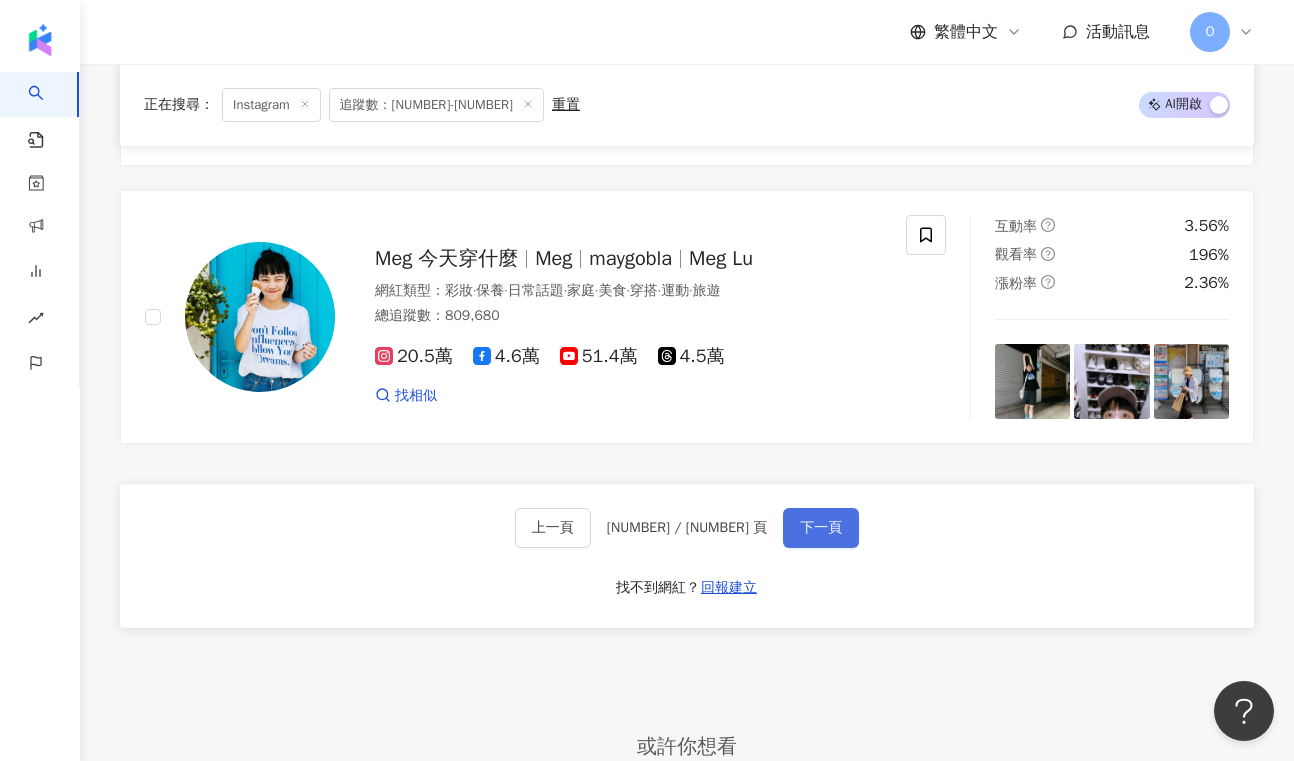 click on "下一頁" at bounding box center [821, 528] 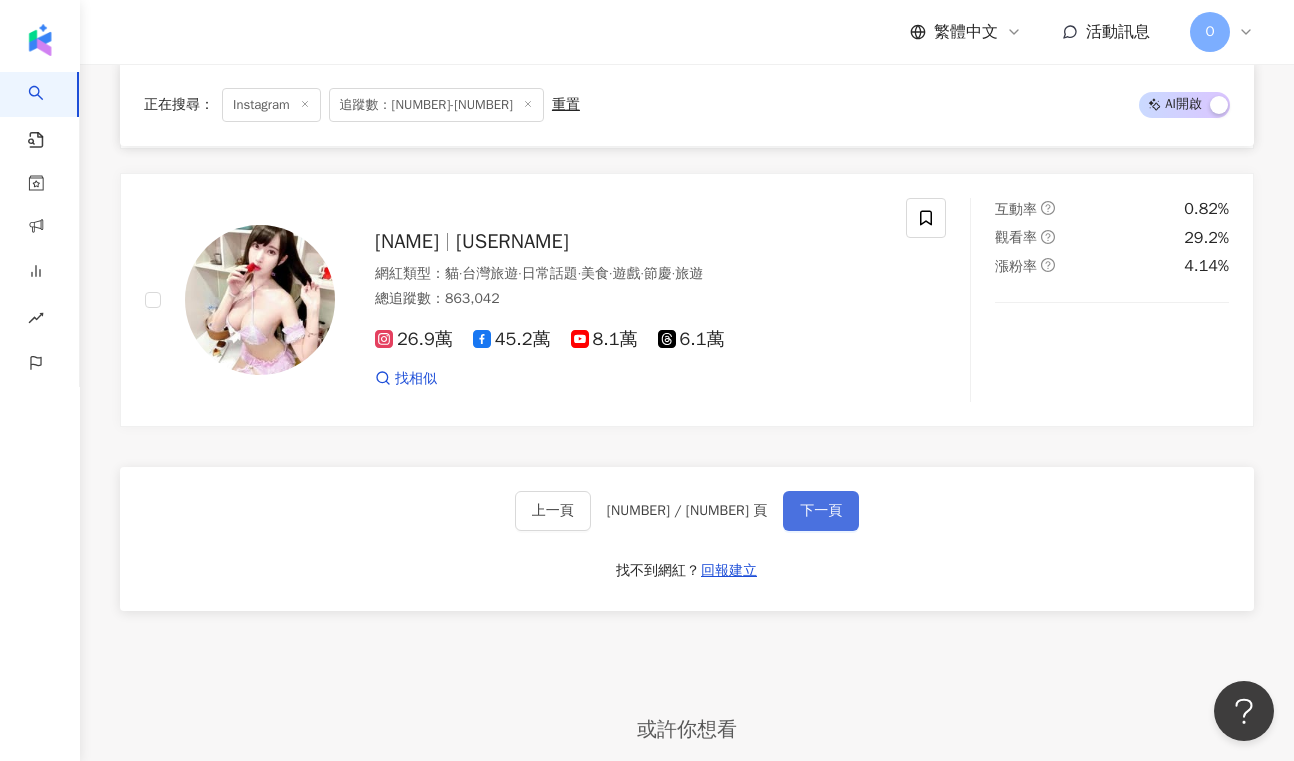 scroll, scrollTop: 3721, scrollLeft: 0, axis: vertical 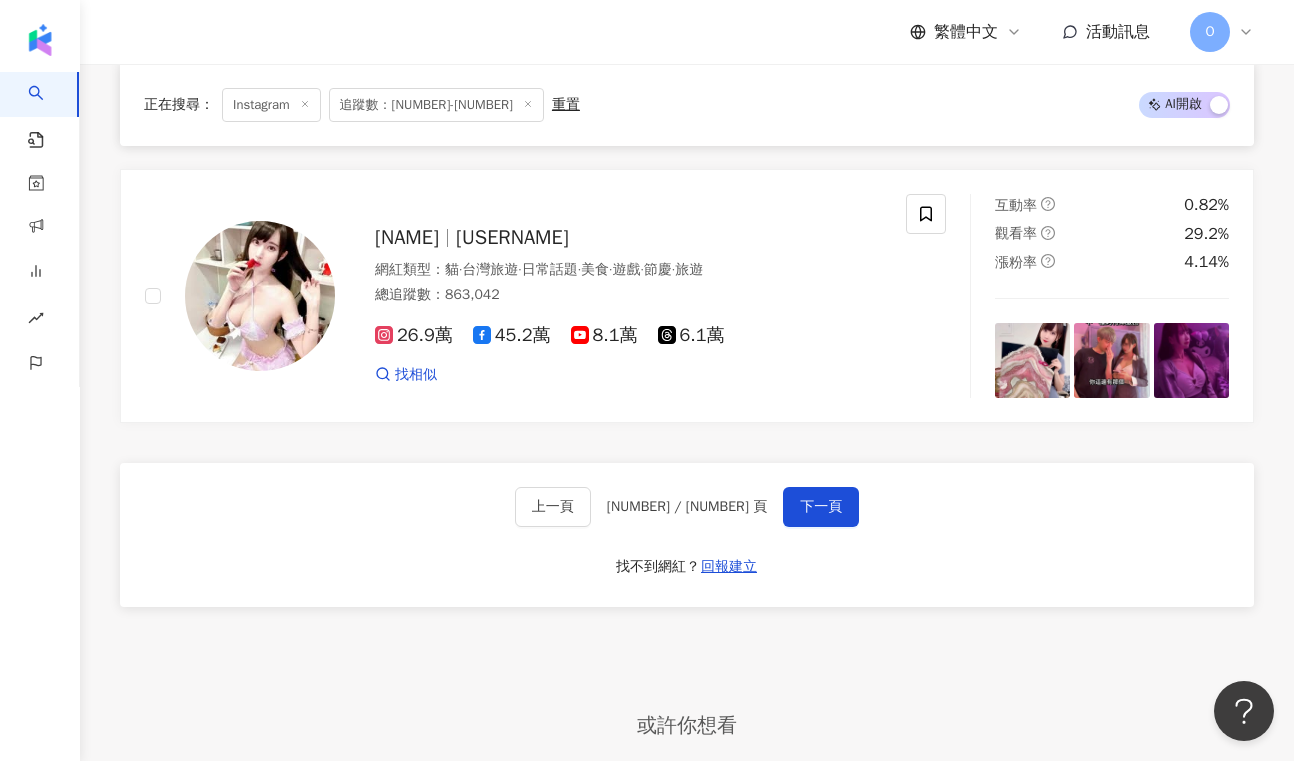 click on "上一頁 [NUMBER] / [NUMBER] 頁 下一頁 找不到網紅？ 回報建立" at bounding box center (687, 535) 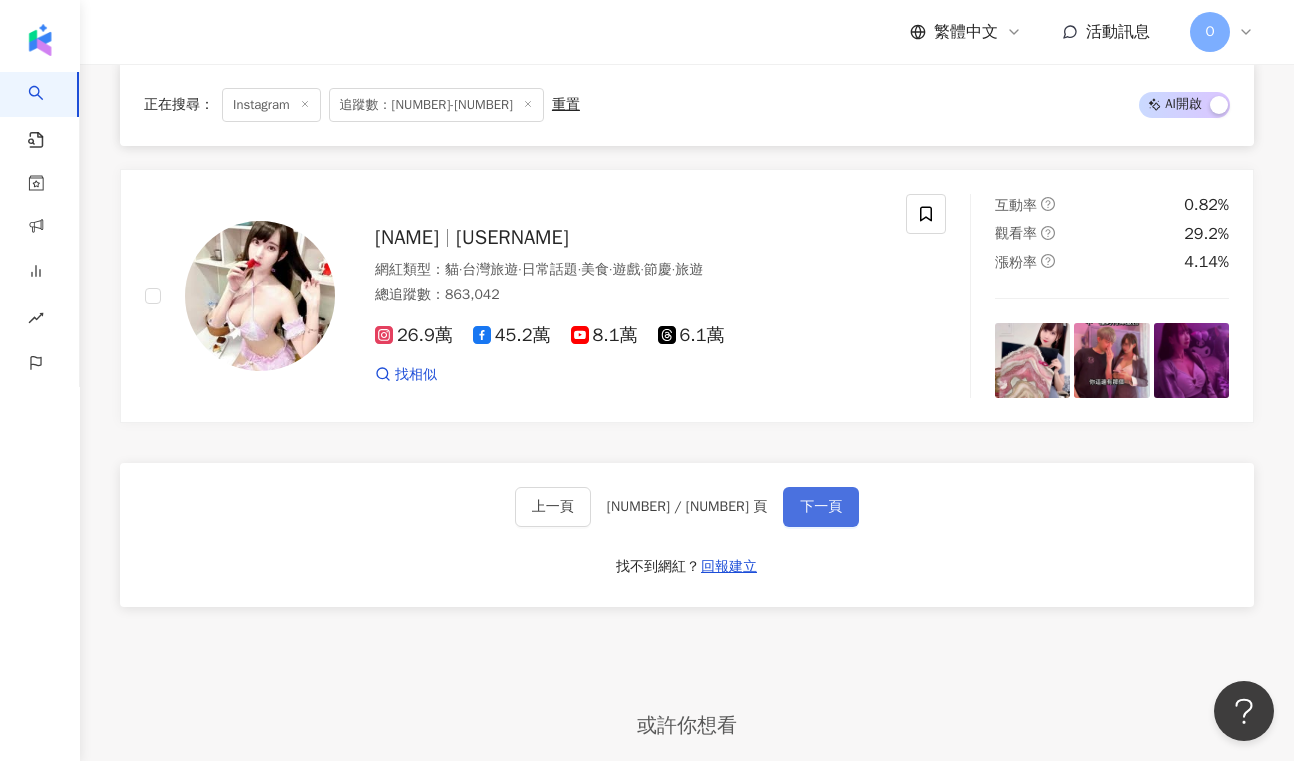 click on "下一頁" at bounding box center [821, 507] 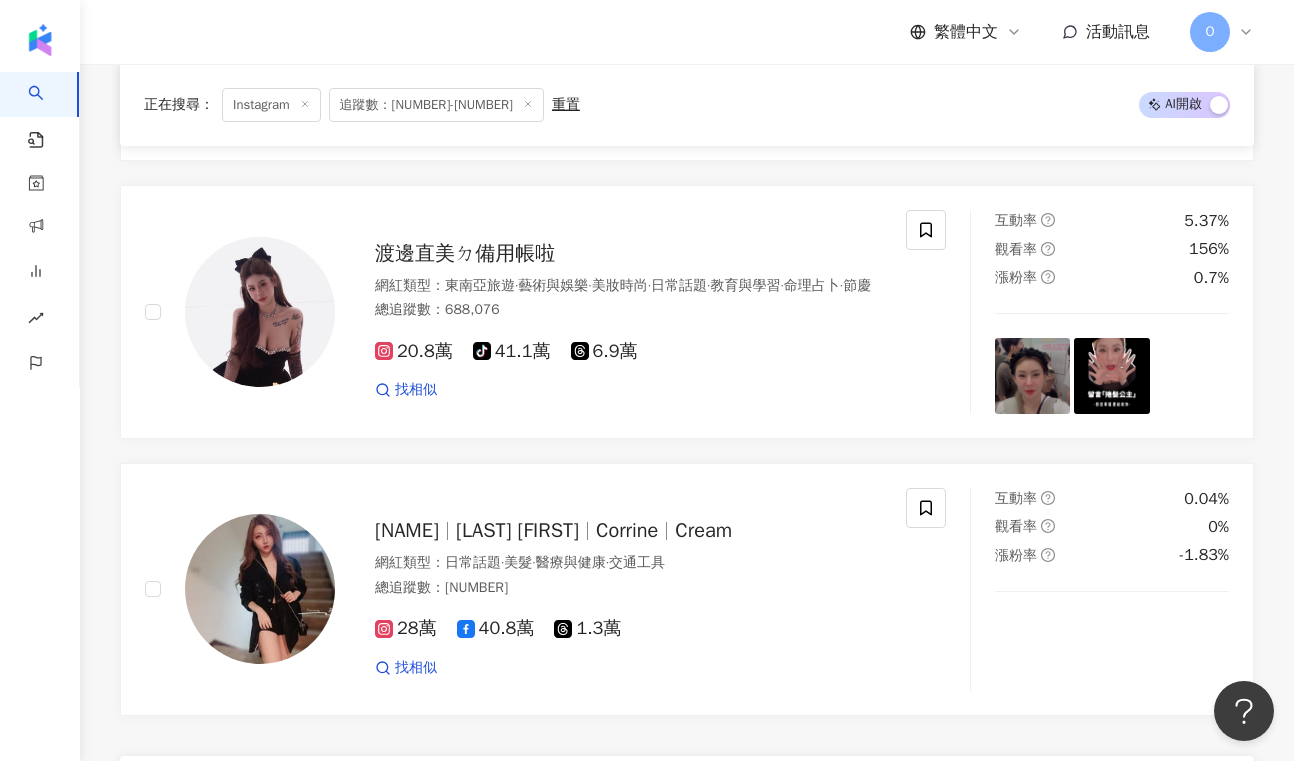 scroll, scrollTop: 3787, scrollLeft: 0, axis: vertical 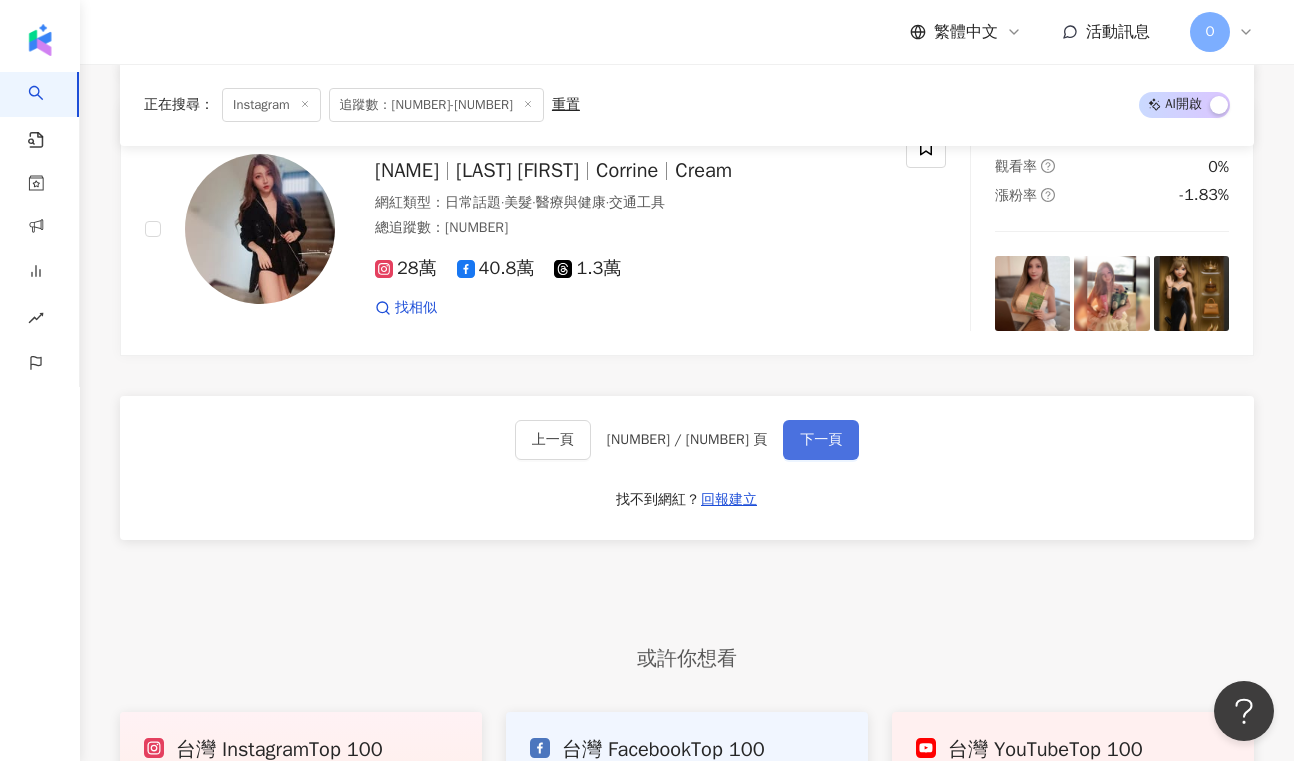 click on "下一頁" at bounding box center [821, 440] 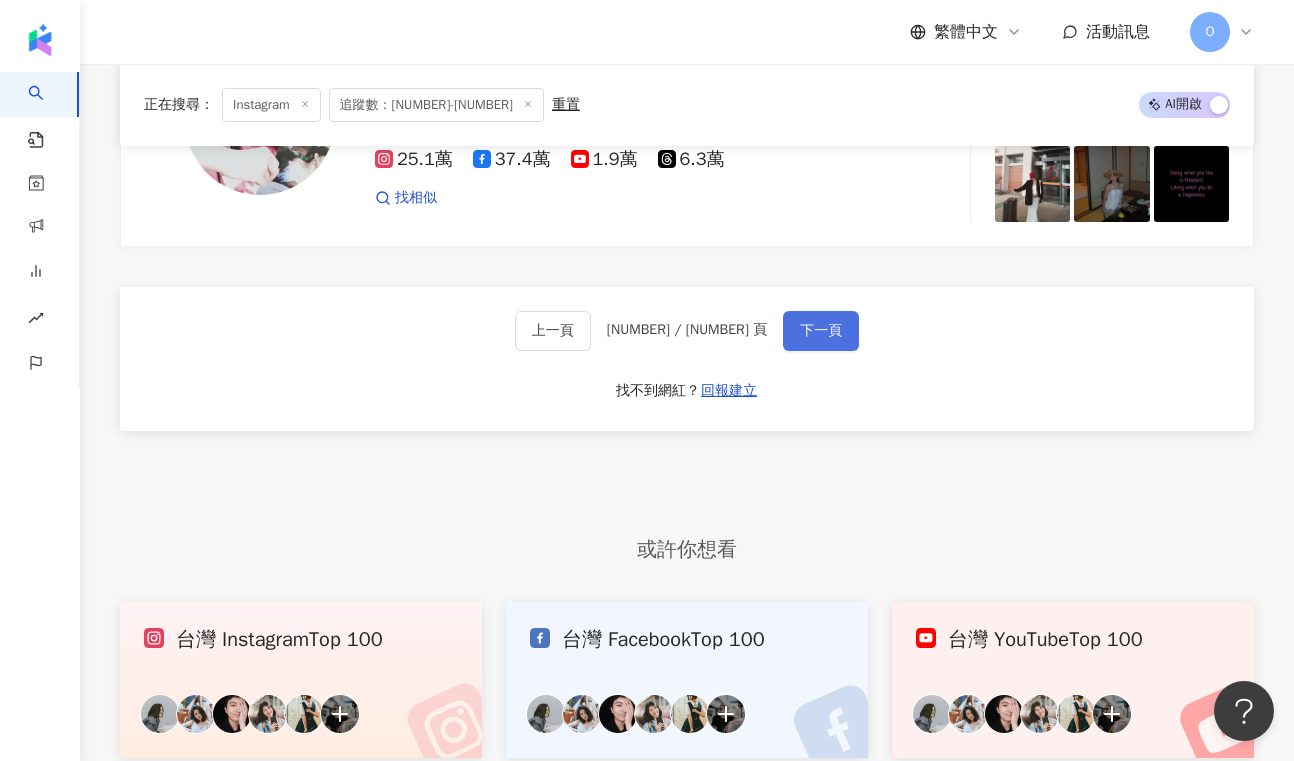 scroll, scrollTop: 3900, scrollLeft: 0, axis: vertical 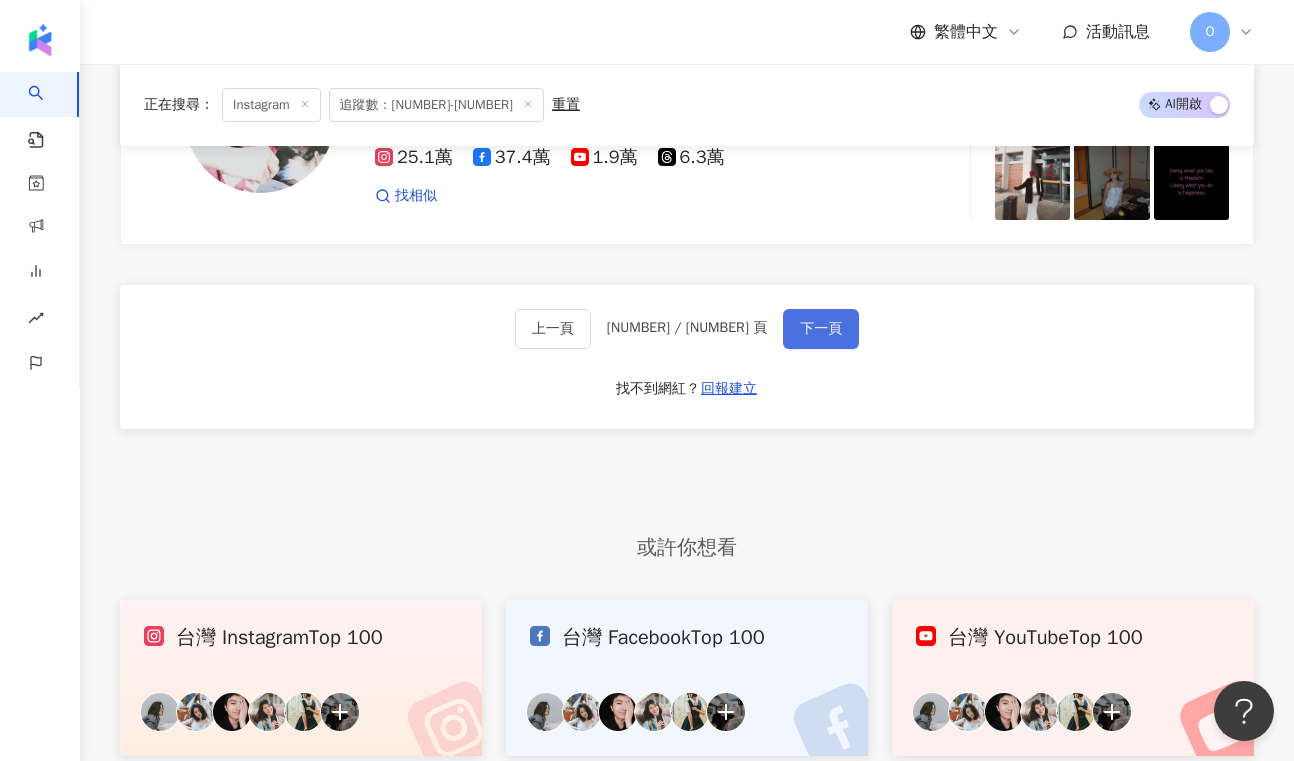 click on "下一頁" at bounding box center [821, 329] 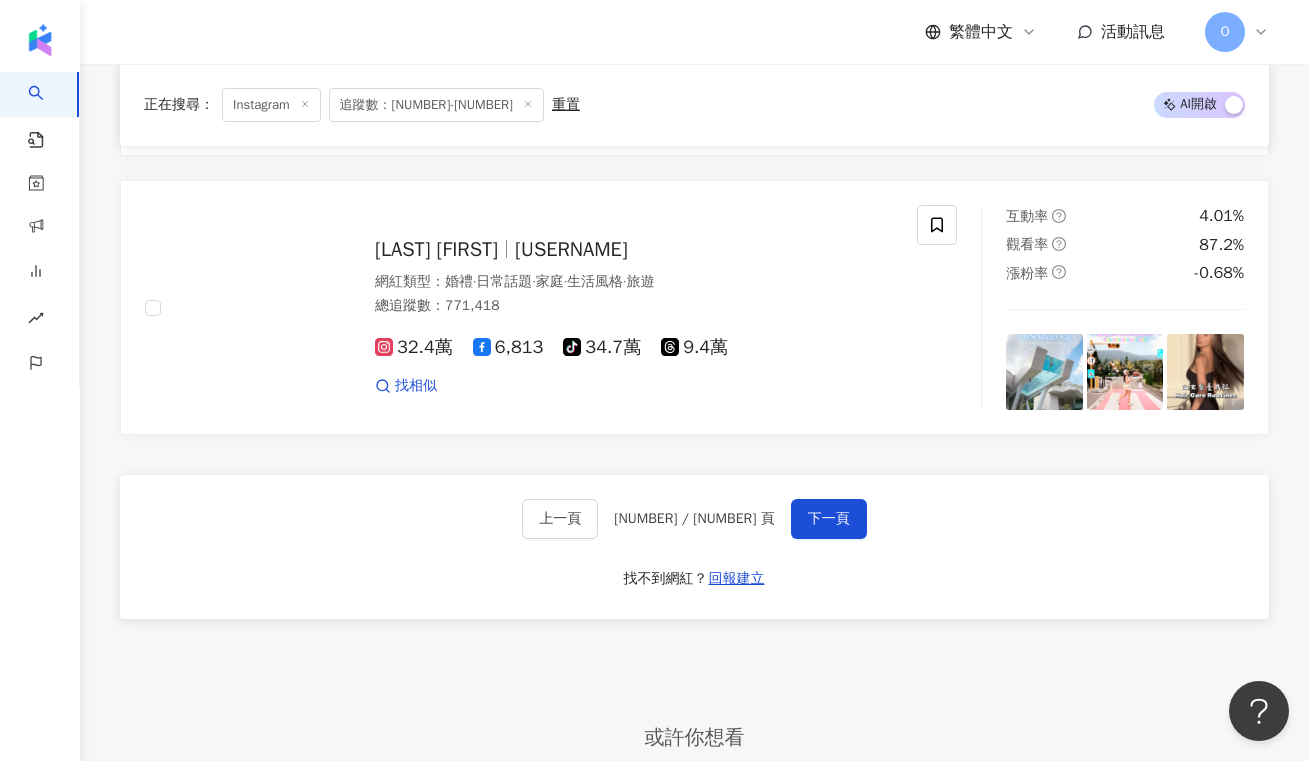 scroll, scrollTop: 3731, scrollLeft: 0, axis: vertical 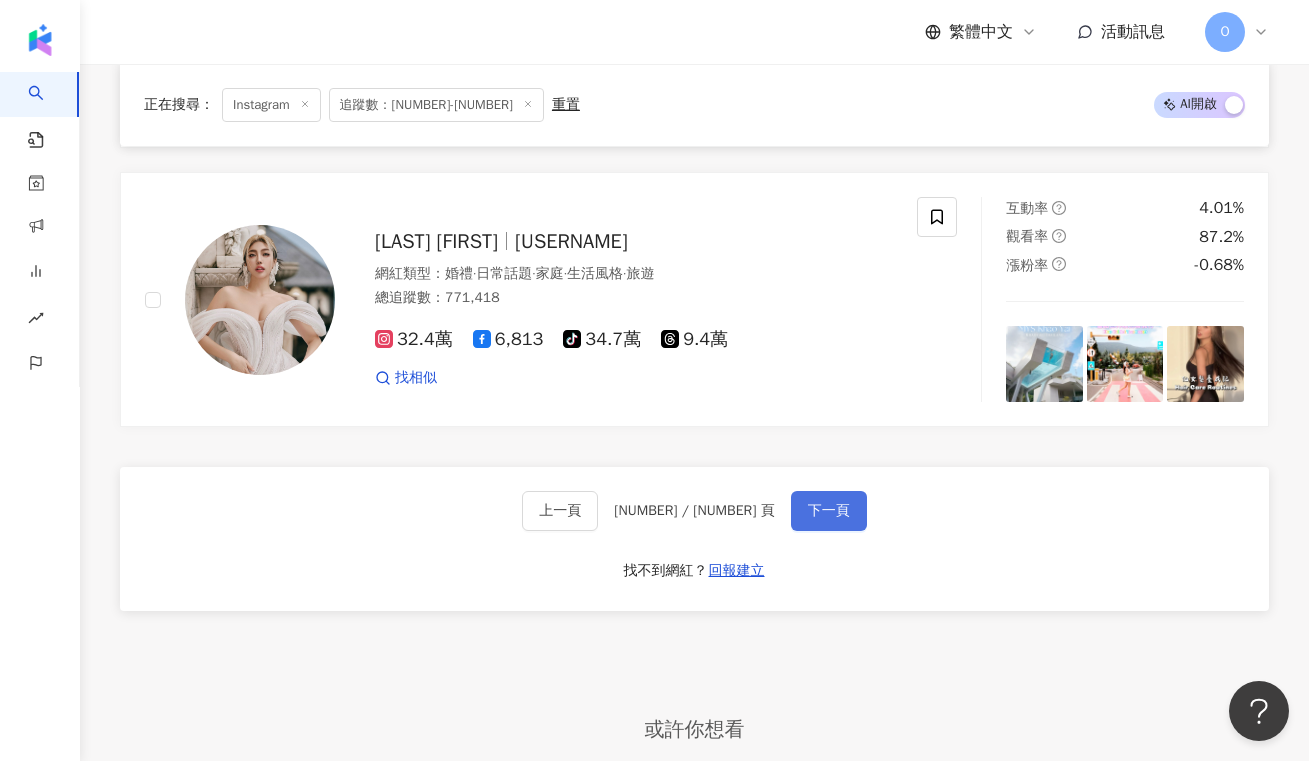 click on "下一頁" at bounding box center (829, 511) 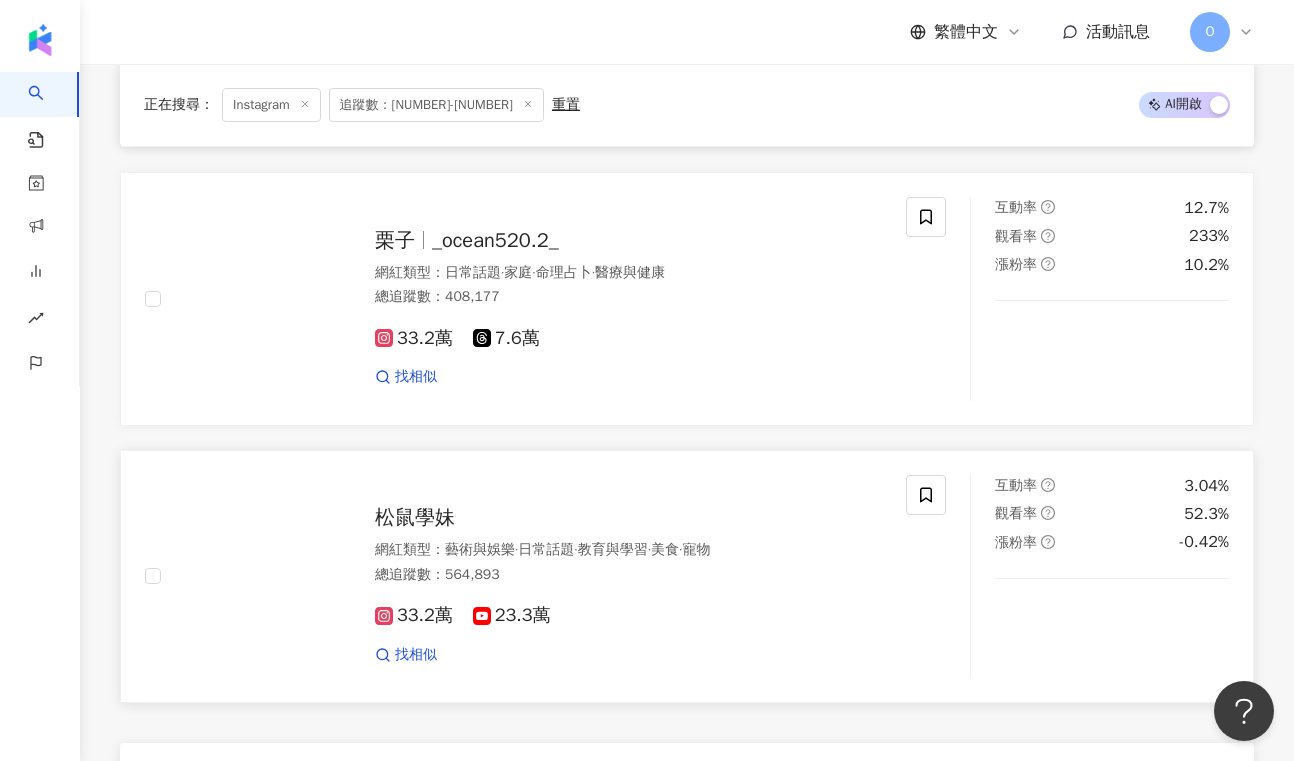 scroll, scrollTop: 3621, scrollLeft: 0, axis: vertical 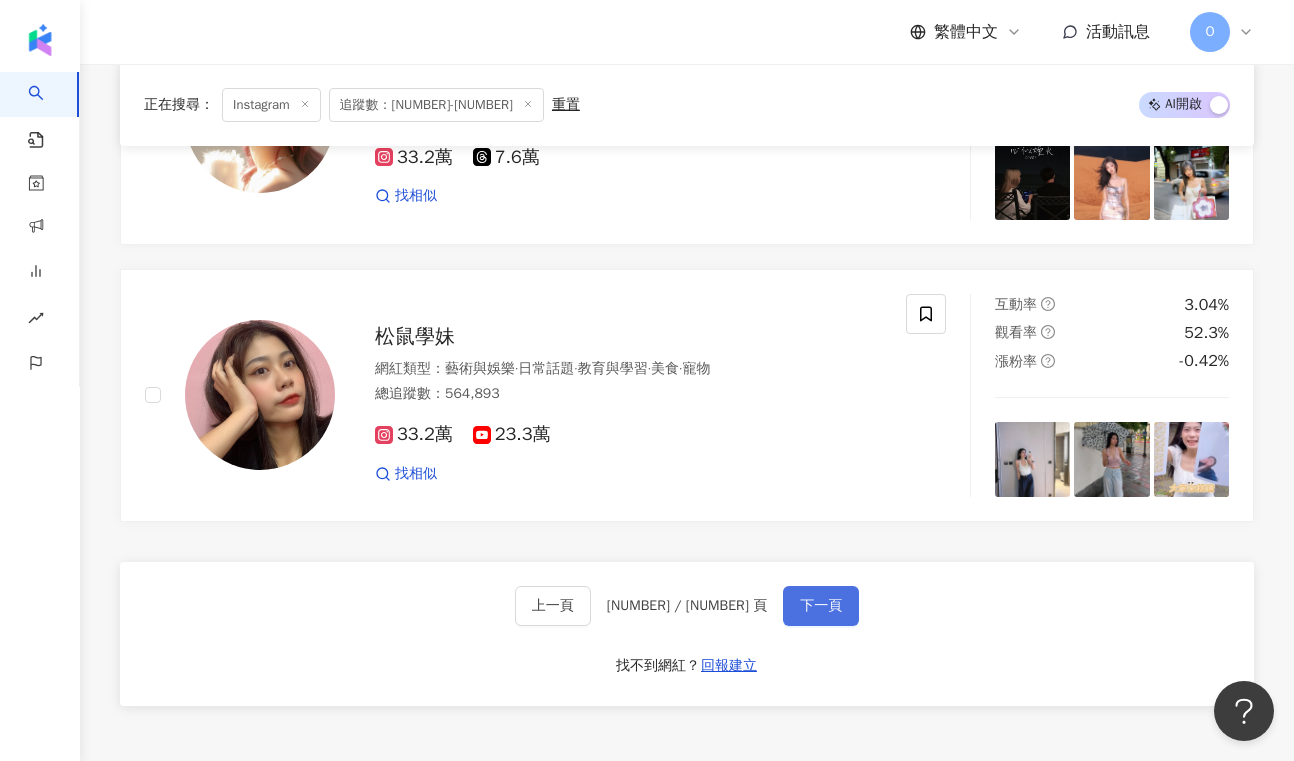 click on "下一頁" at bounding box center (821, 606) 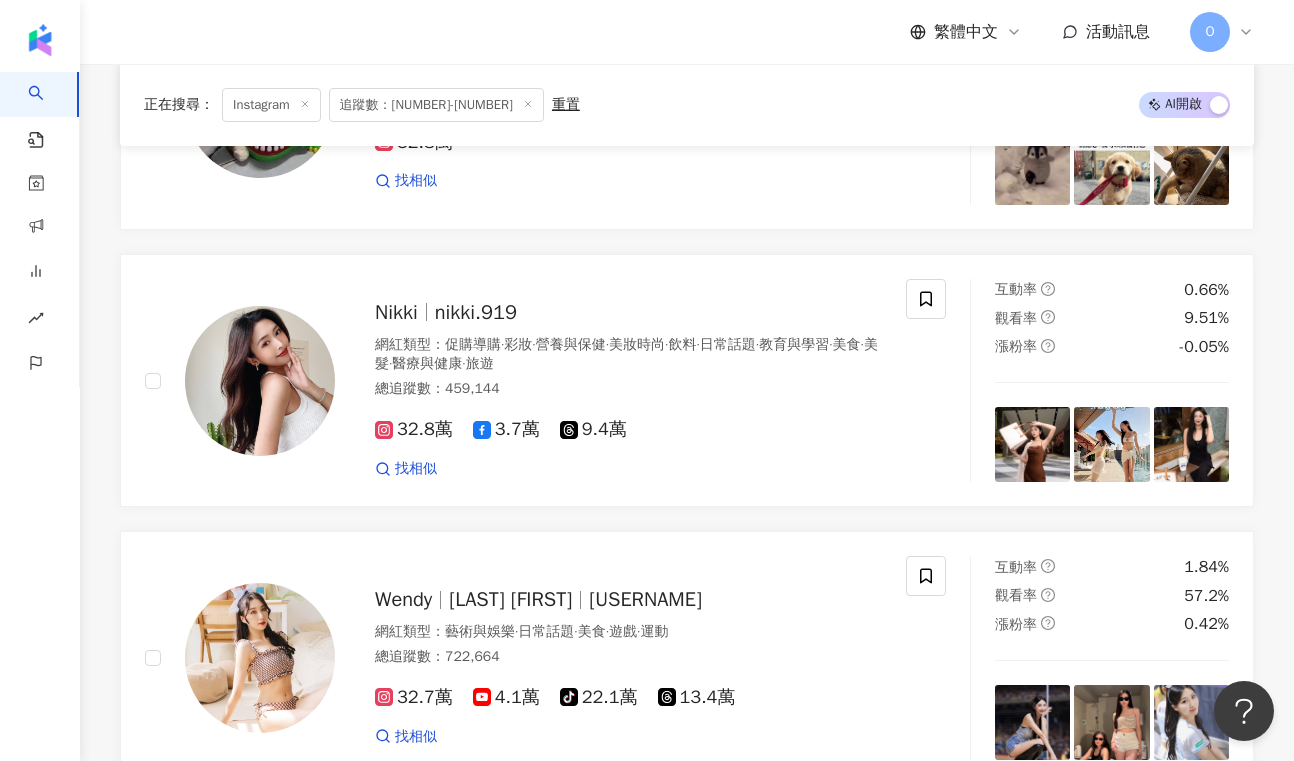 scroll, scrollTop: 3624, scrollLeft: 0, axis: vertical 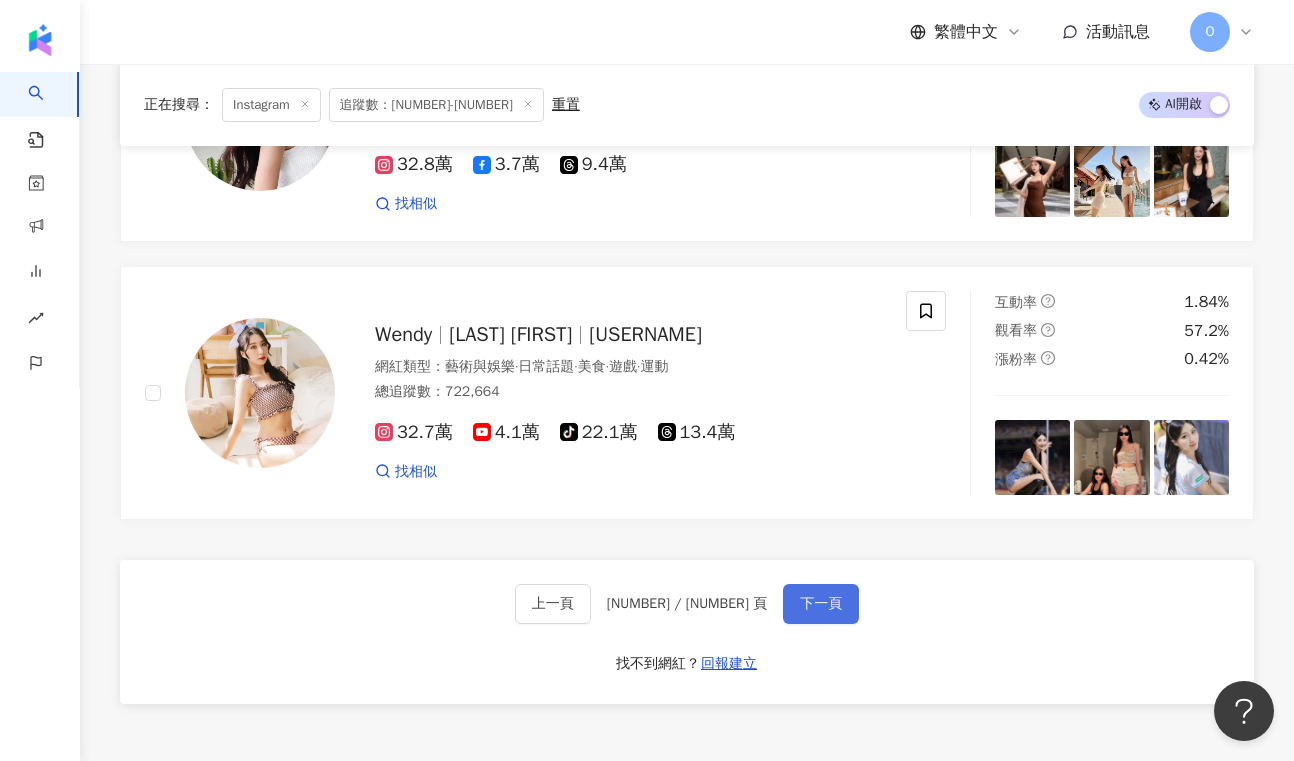 click on "下一頁" at bounding box center [821, 604] 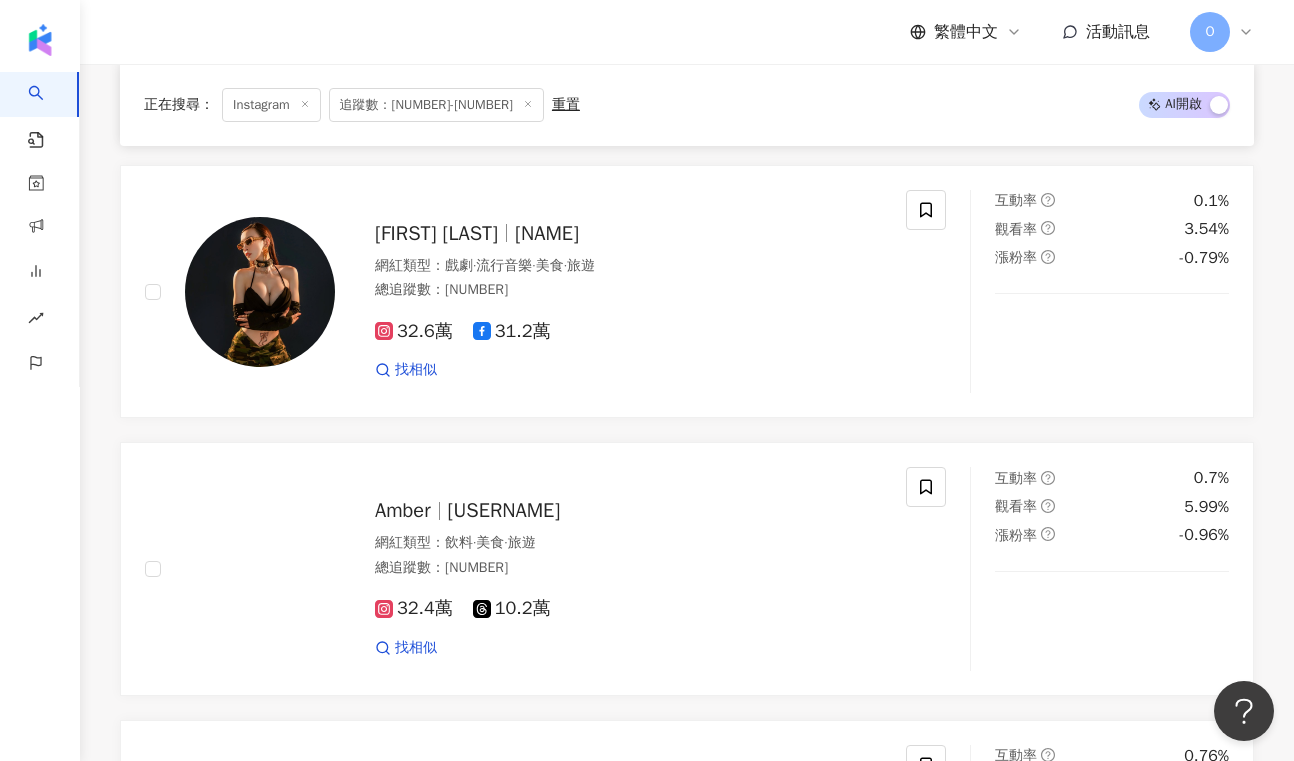 scroll, scrollTop: 3782, scrollLeft: 0, axis: vertical 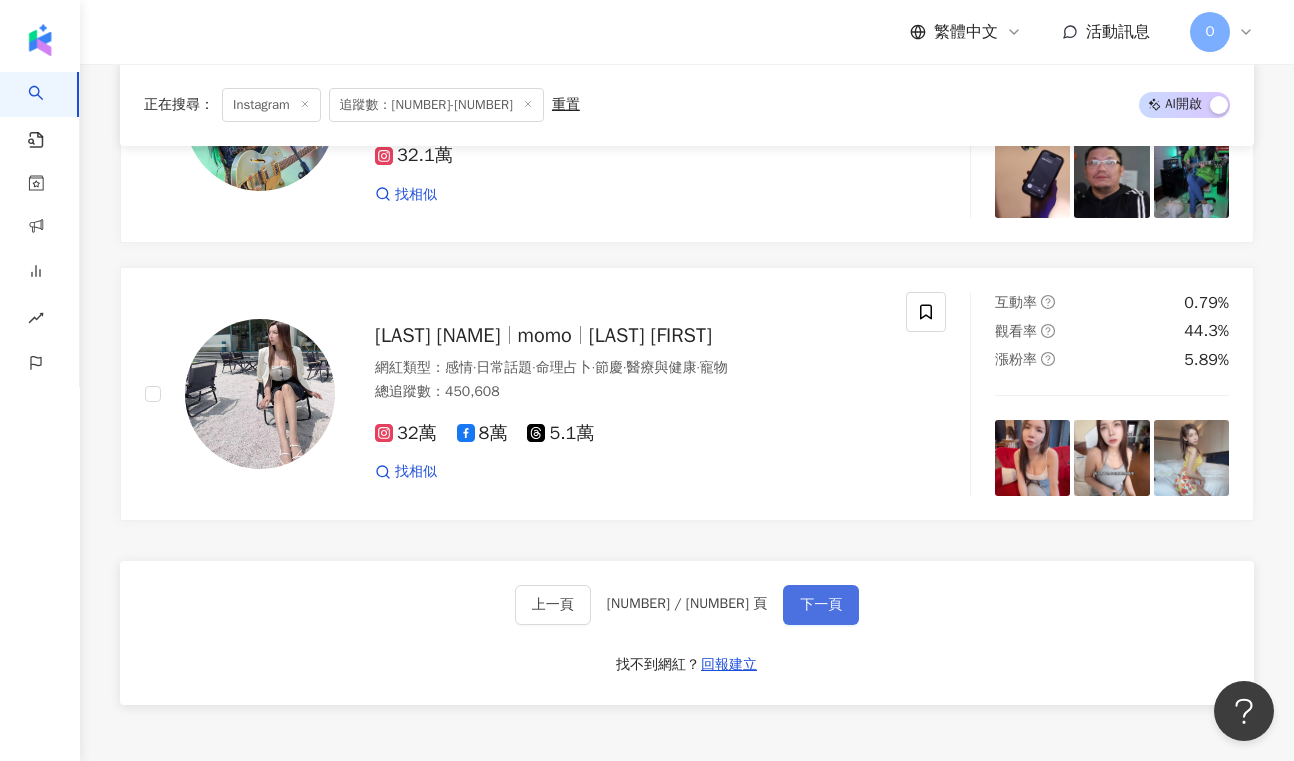 click on "下一頁" at bounding box center (821, 605) 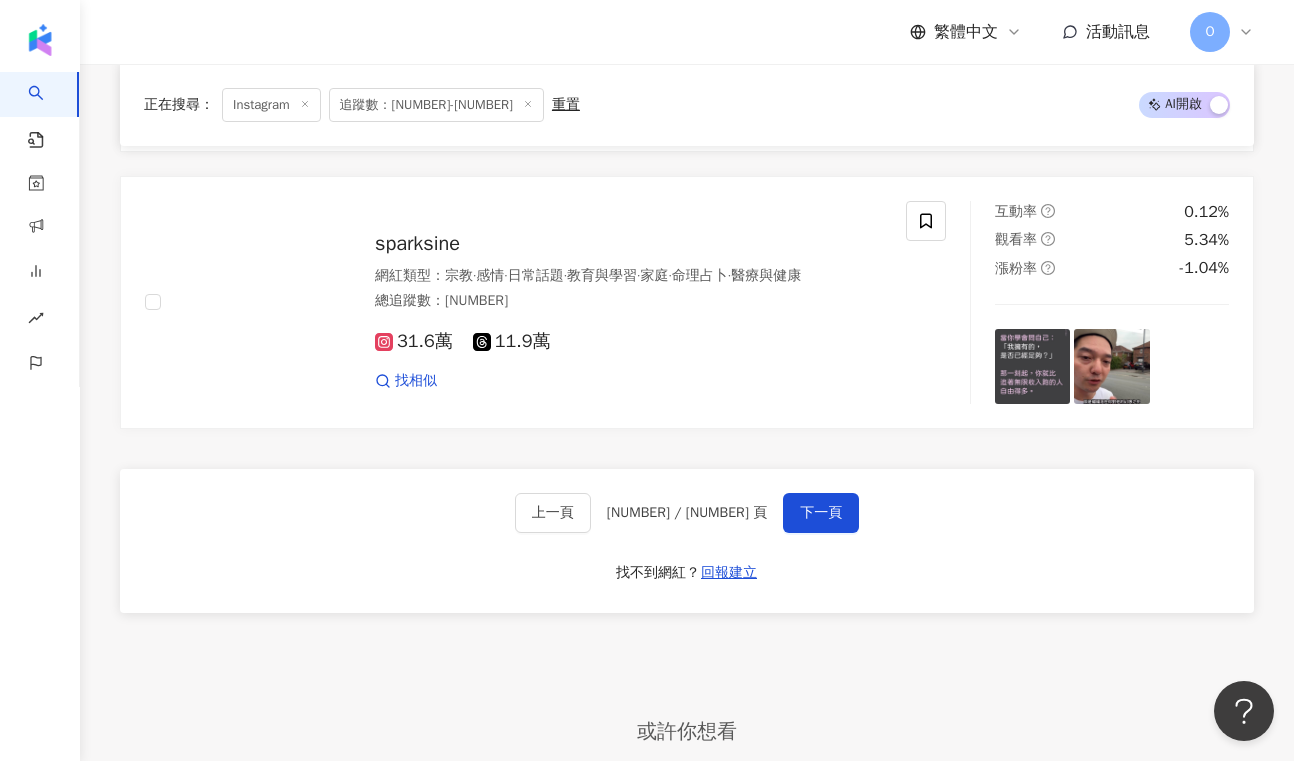scroll, scrollTop: 3735, scrollLeft: 0, axis: vertical 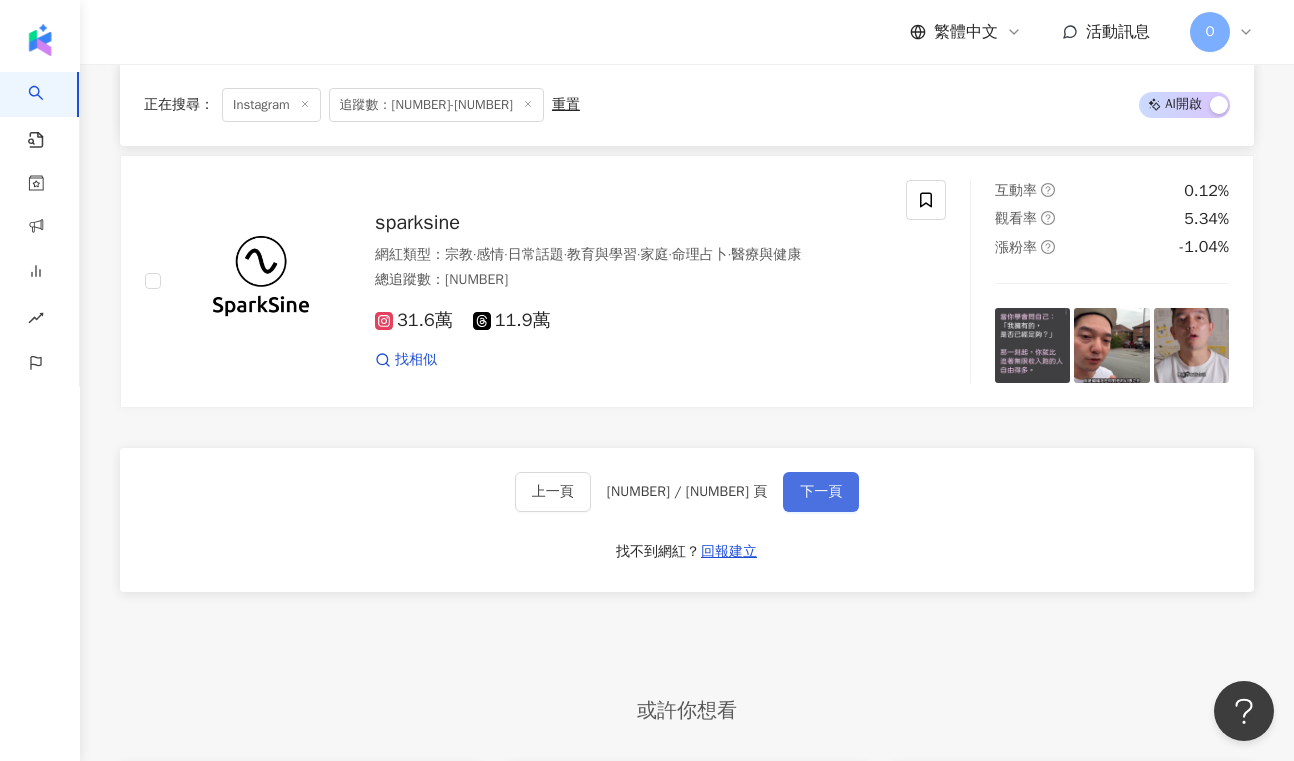 click on "下一頁" at bounding box center (821, 492) 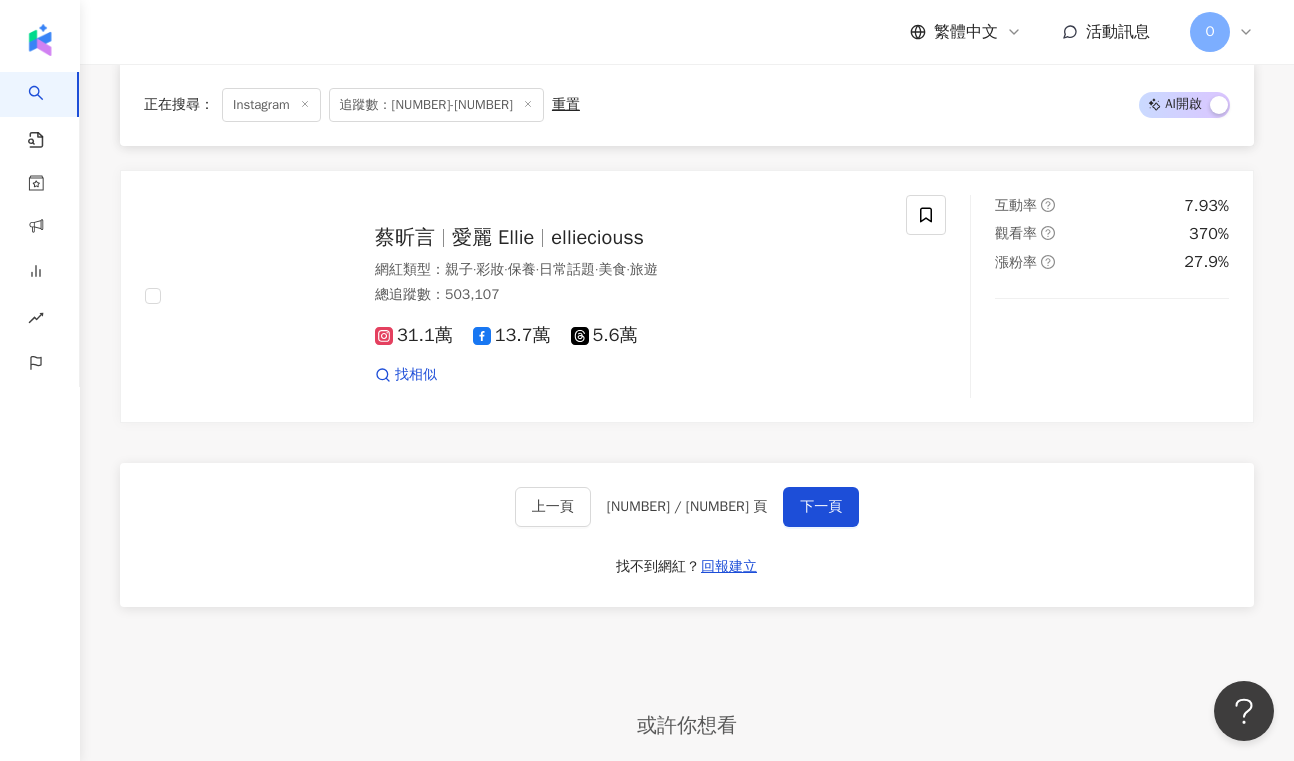 scroll, scrollTop: 3791, scrollLeft: 0, axis: vertical 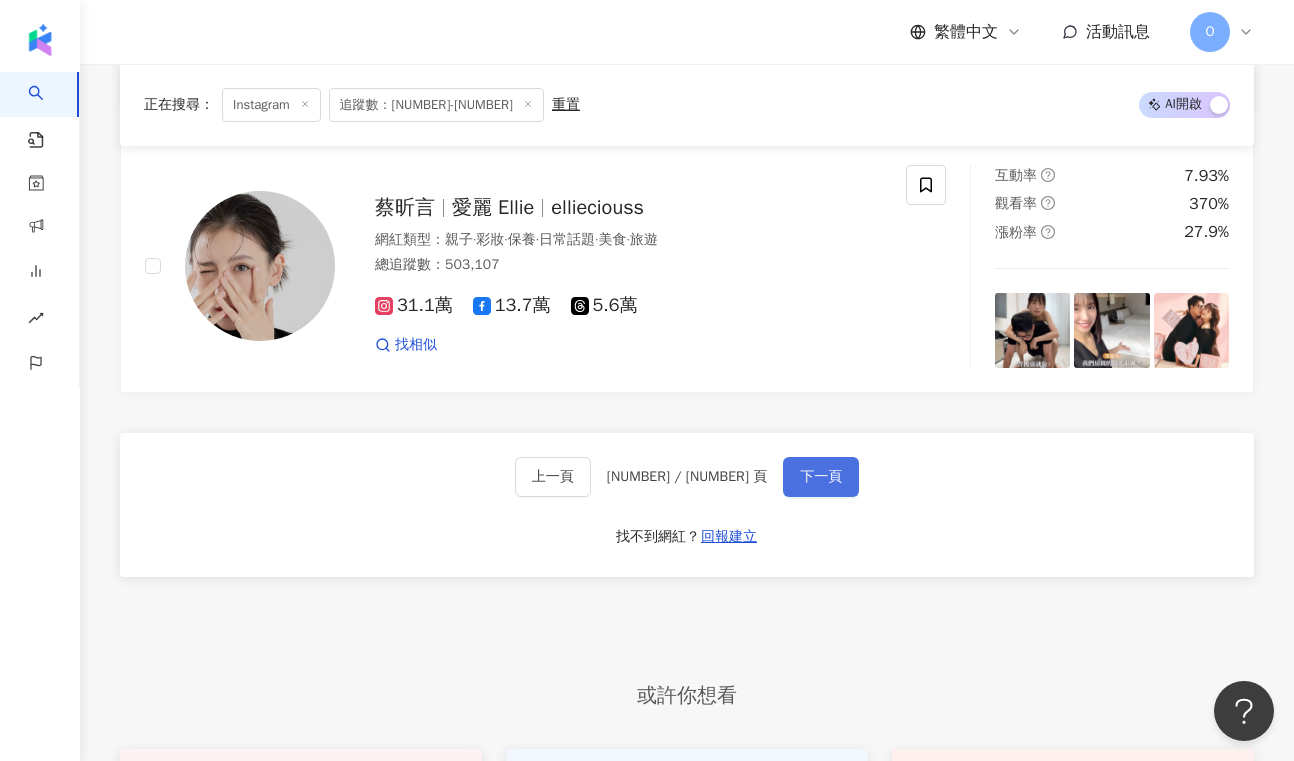 click on "下一頁" at bounding box center [821, 477] 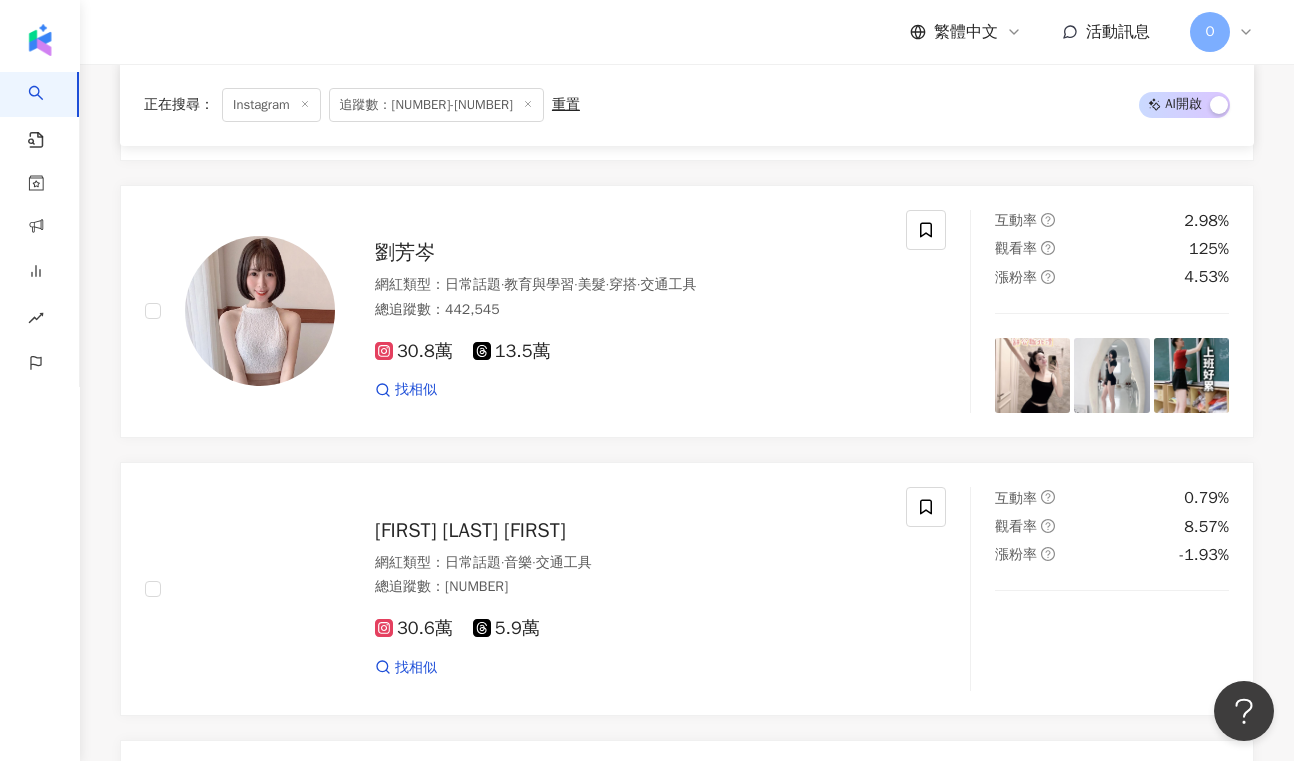 scroll, scrollTop: 2193, scrollLeft: 0, axis: vertical 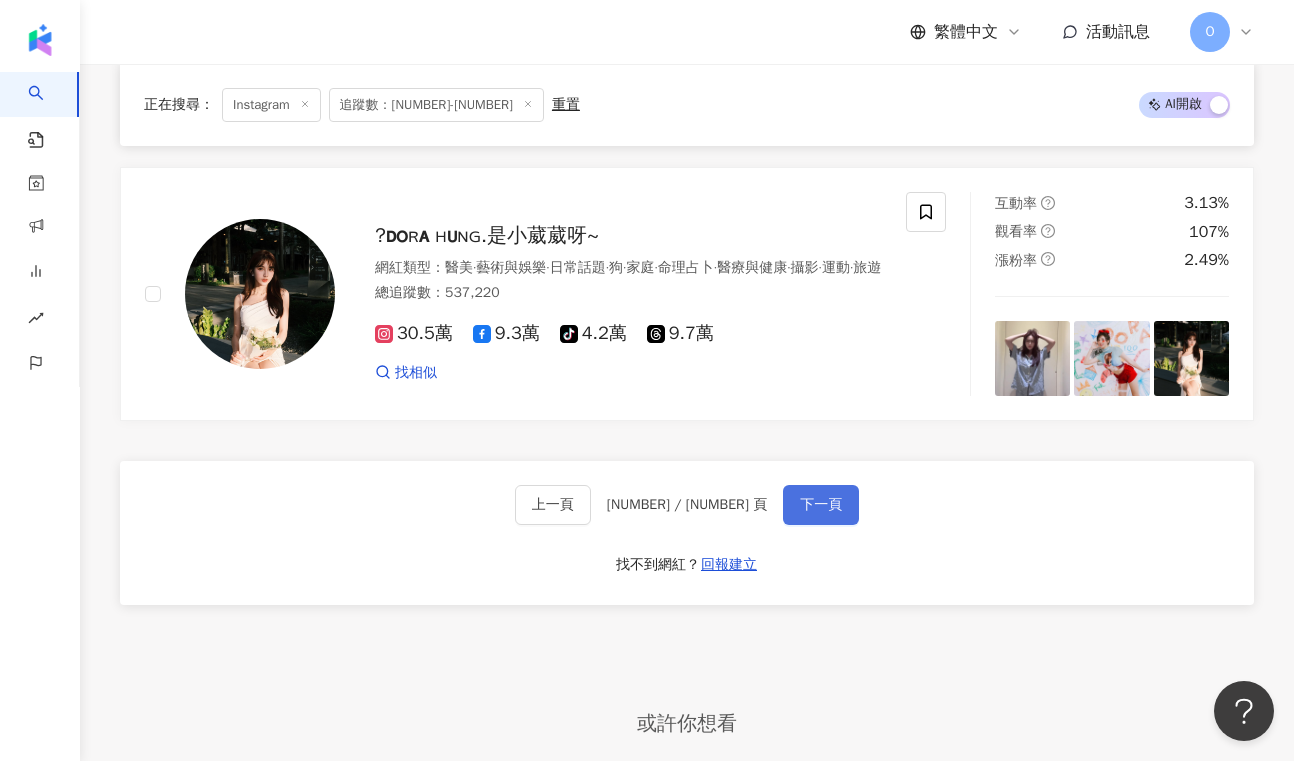click on "下一頁" at bounding box center [821, 505] 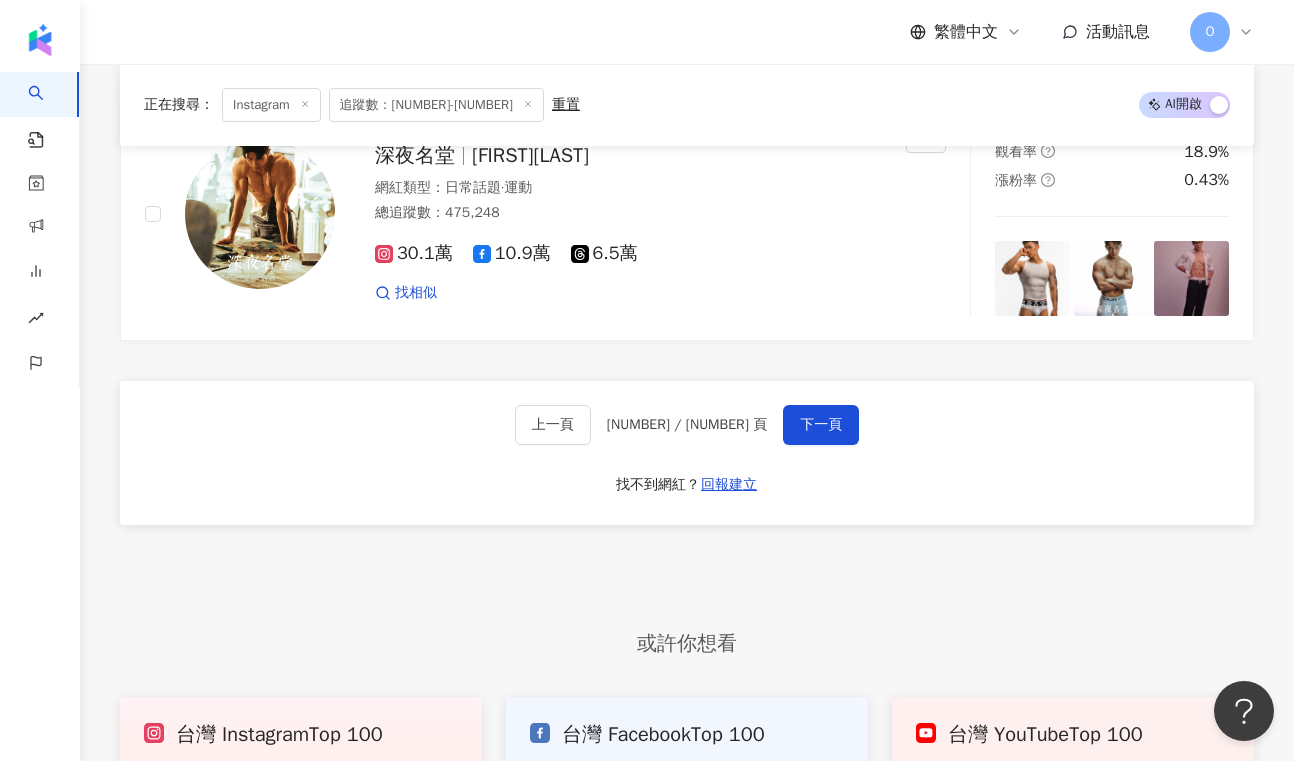 scroll, scrollTop: 3813, scrollLeft: 0, axis: vertical 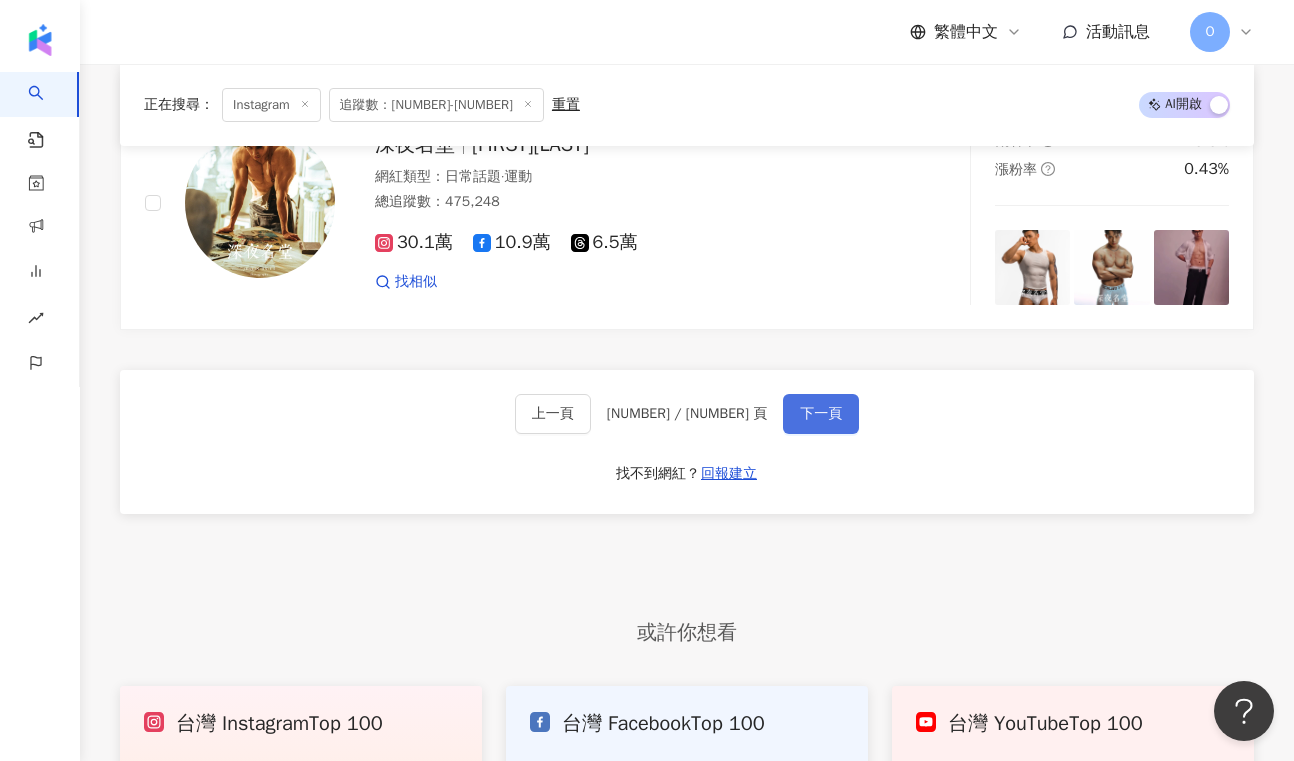 click on "下一頁" at bounding box center (821, 414) 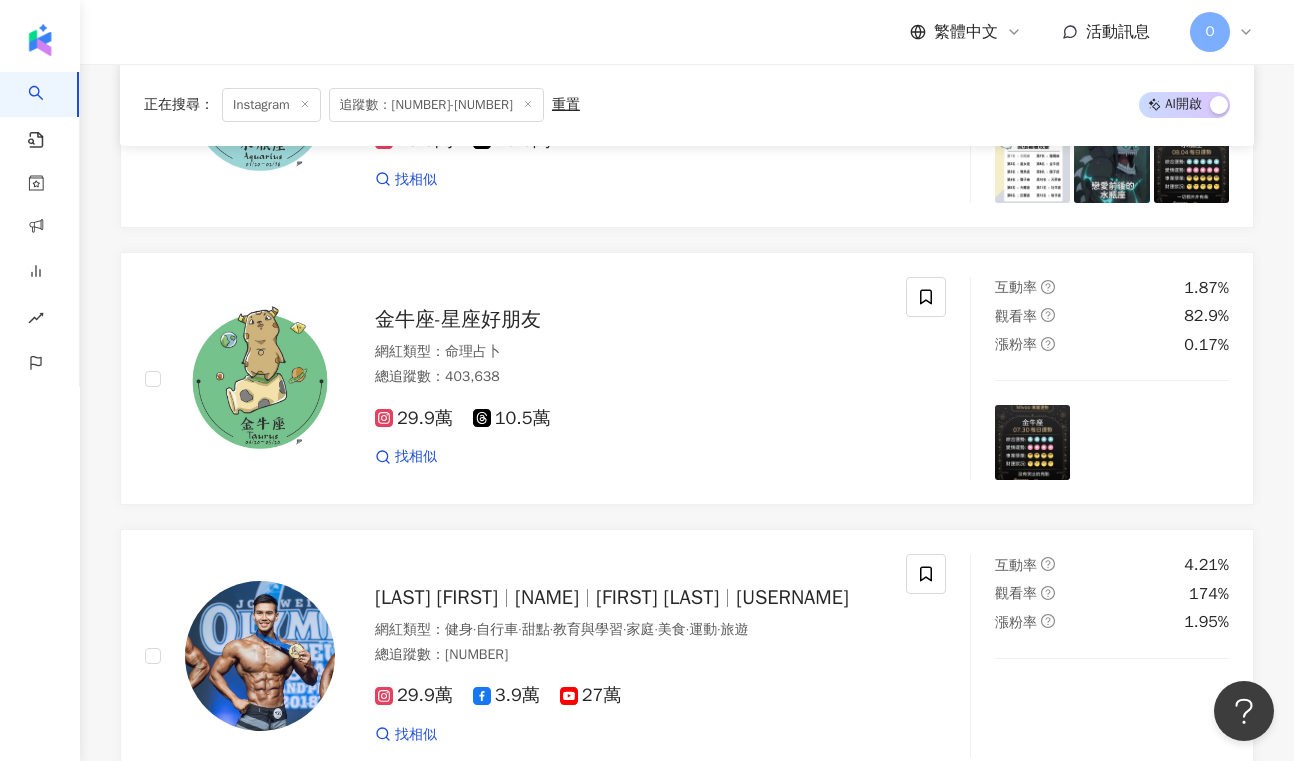 scroll, scrollTop: 3813, scrollLeft: 0, axis: vertical 